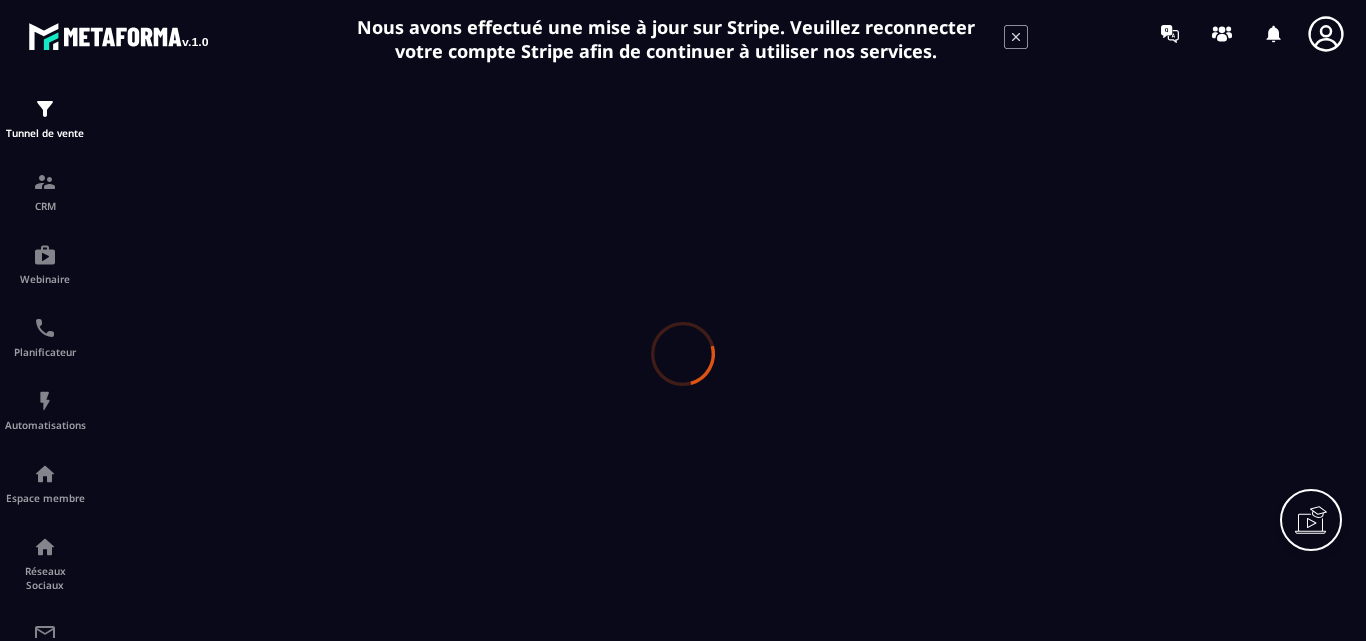 scroll, scrollTop: 0, scrollLeft: 0, axis: both 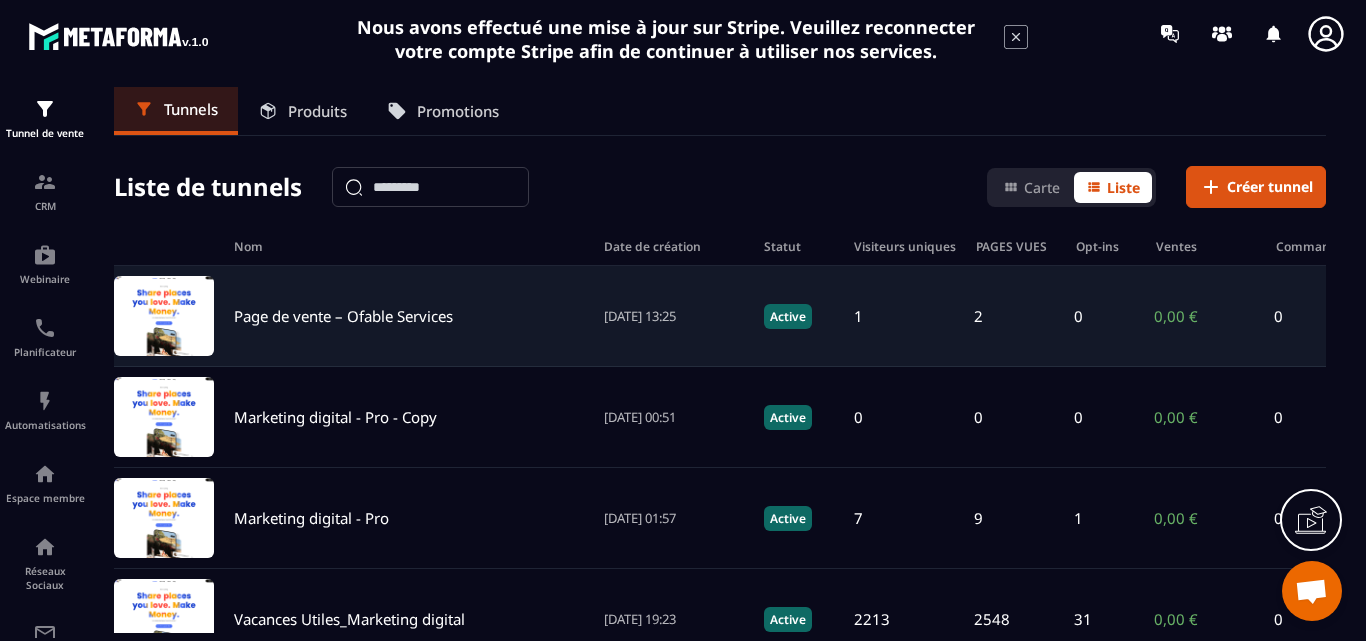 click on "Page de vente – Ofable Services" at bounding box center (409, 316) 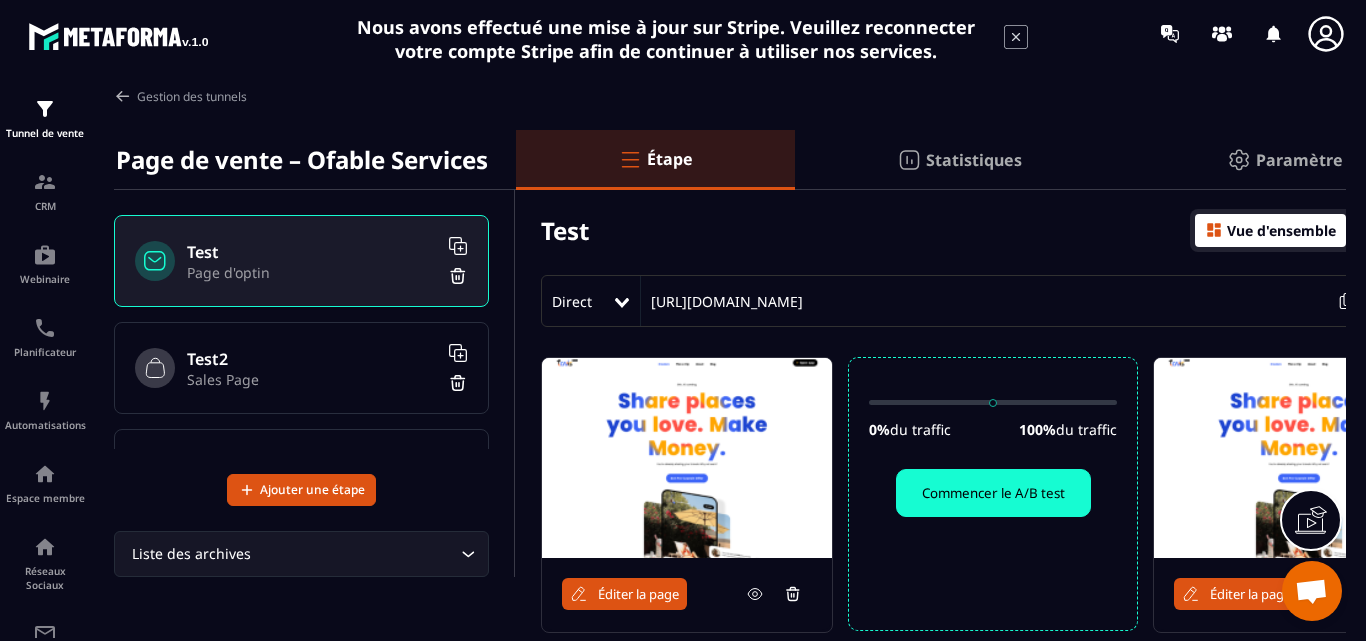 click at bounding box center (1239, 160) 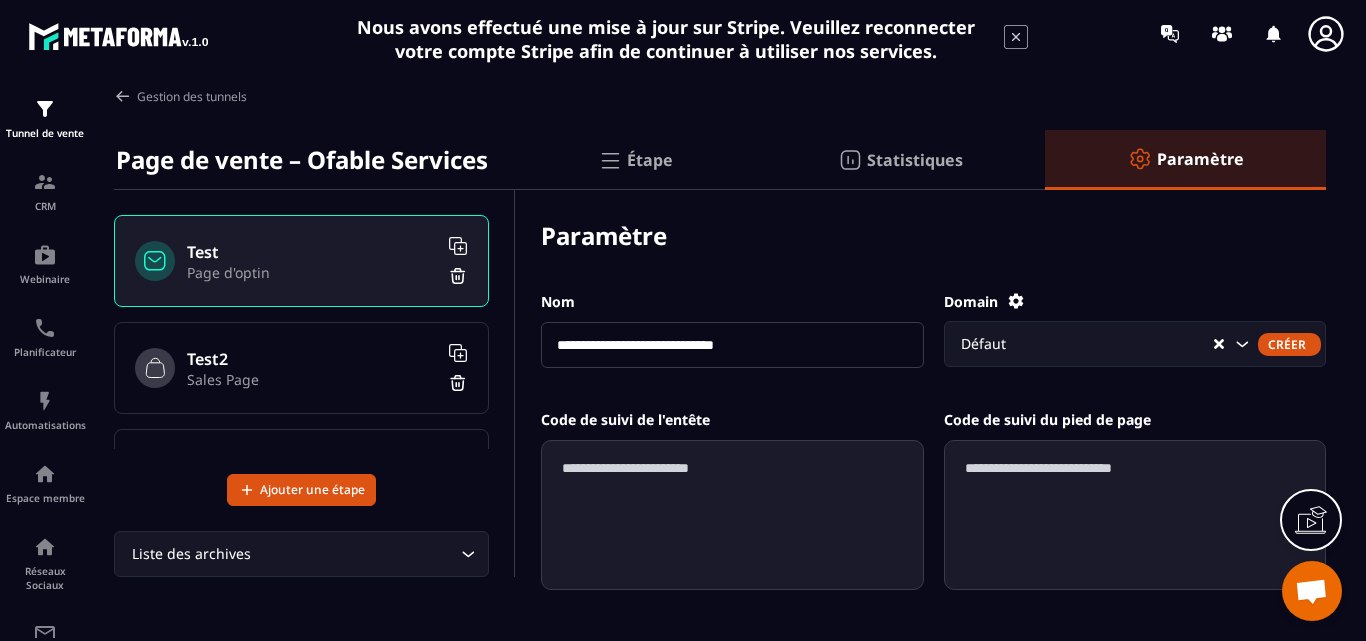 click on "**********" at bounding box center [732, 345] 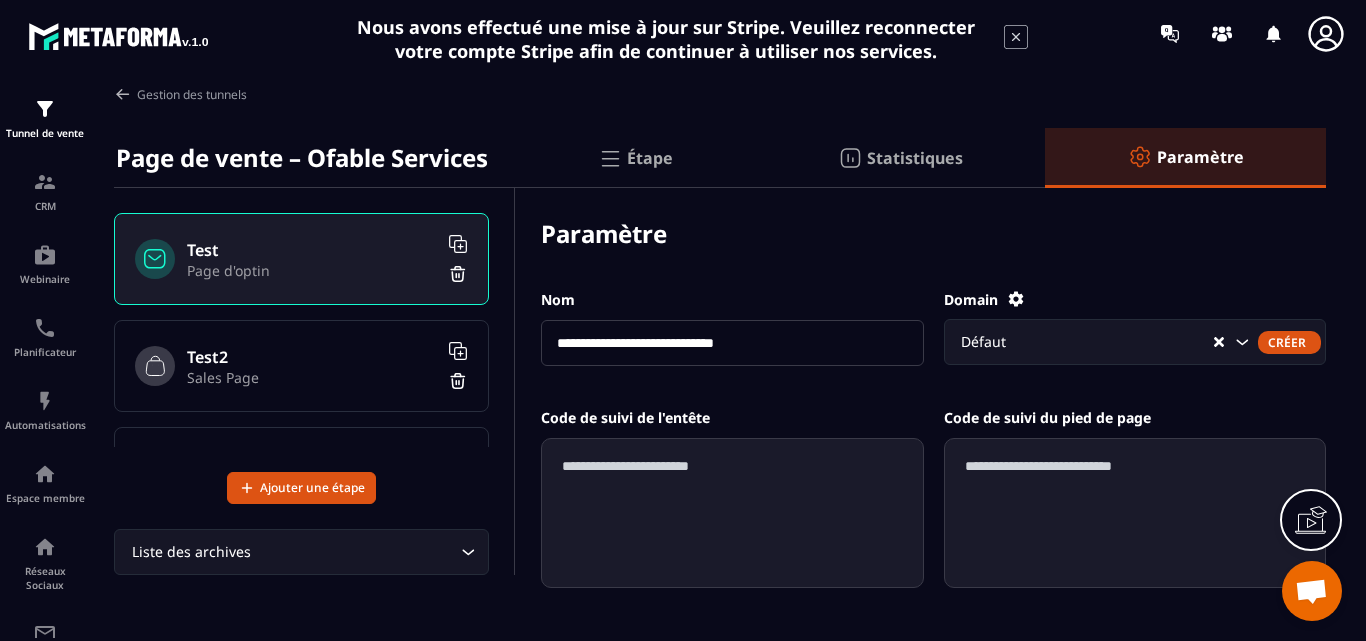 scroll, scrollTop: 0, scrollLeft: 0, axis: both 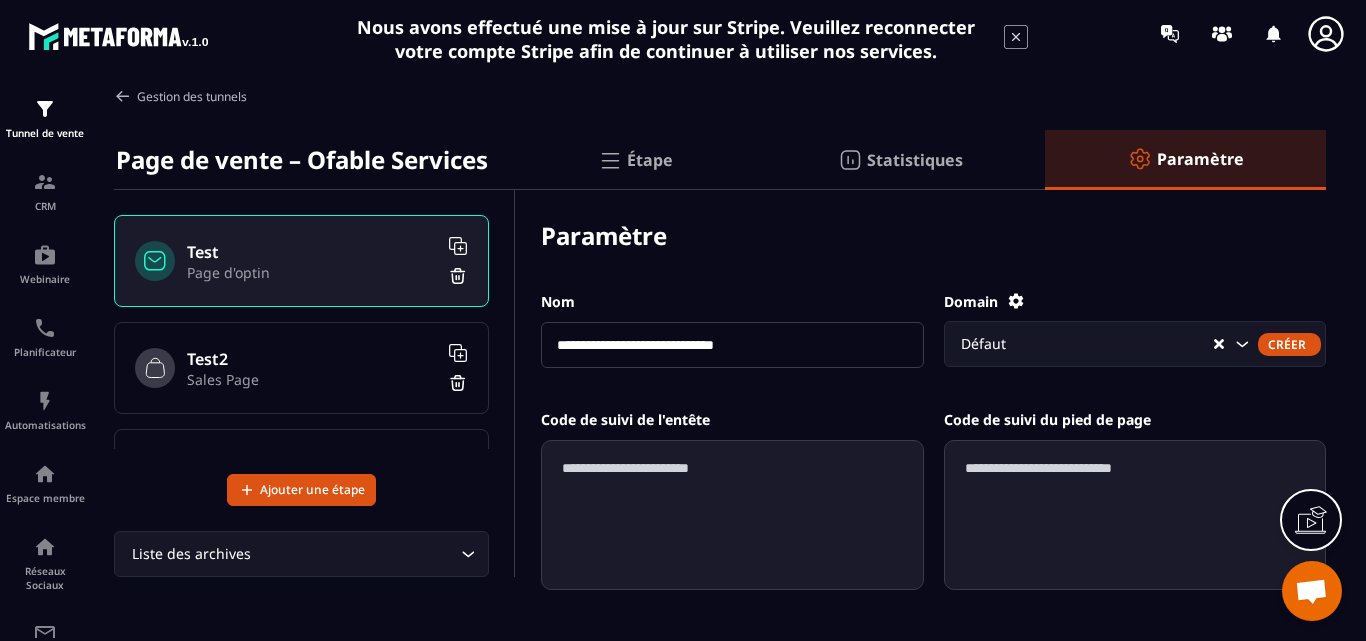 click at bounding box center [123, 96] 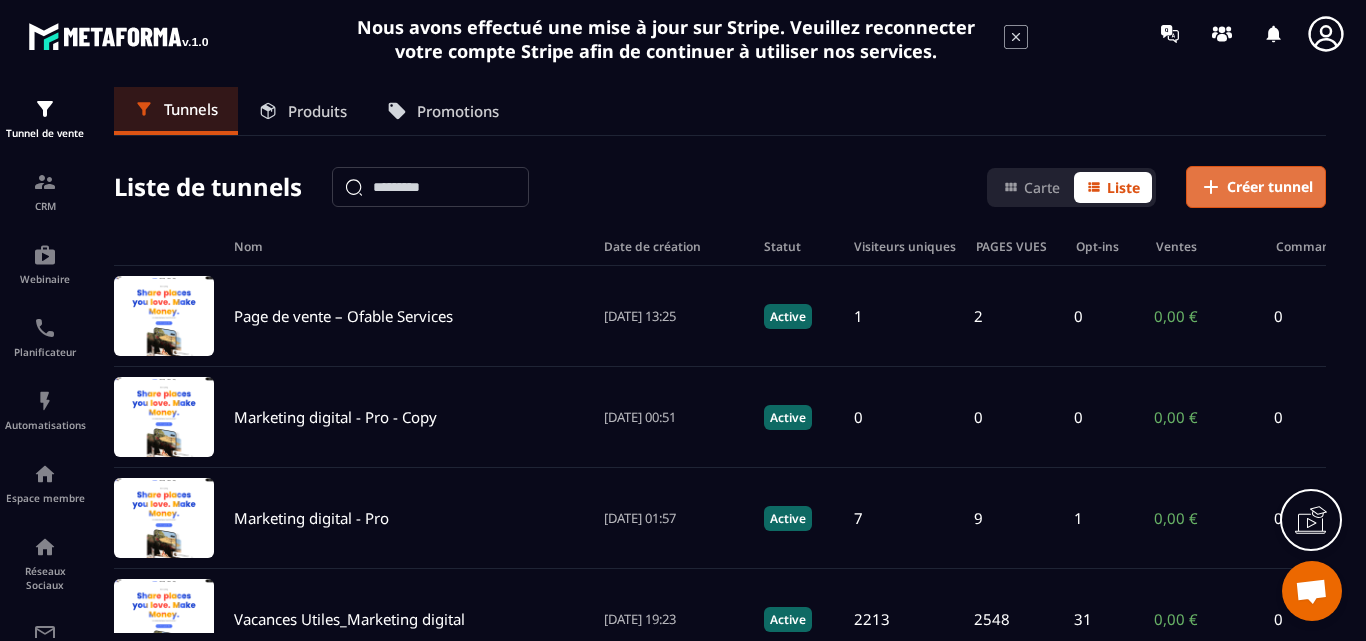 click on "Créer tunnel" at bounding box center (1270, 187) 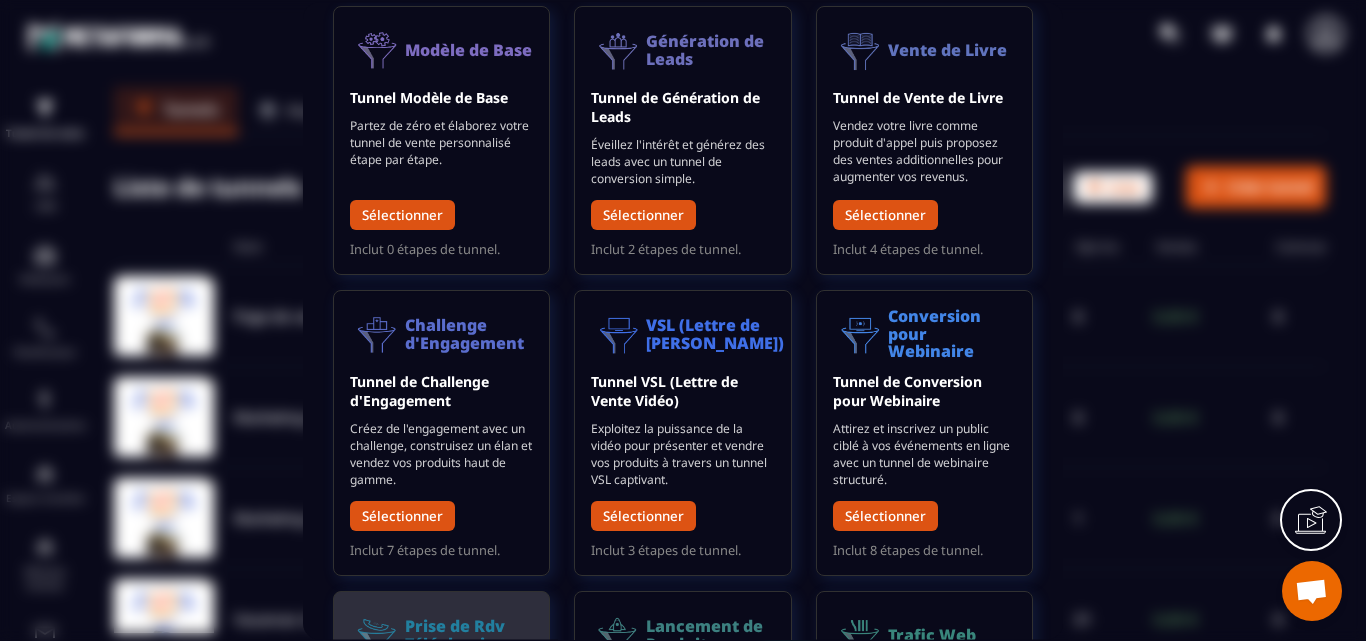 scroll, scrollTop: 11, scrollLeft: 0, axis: vertical 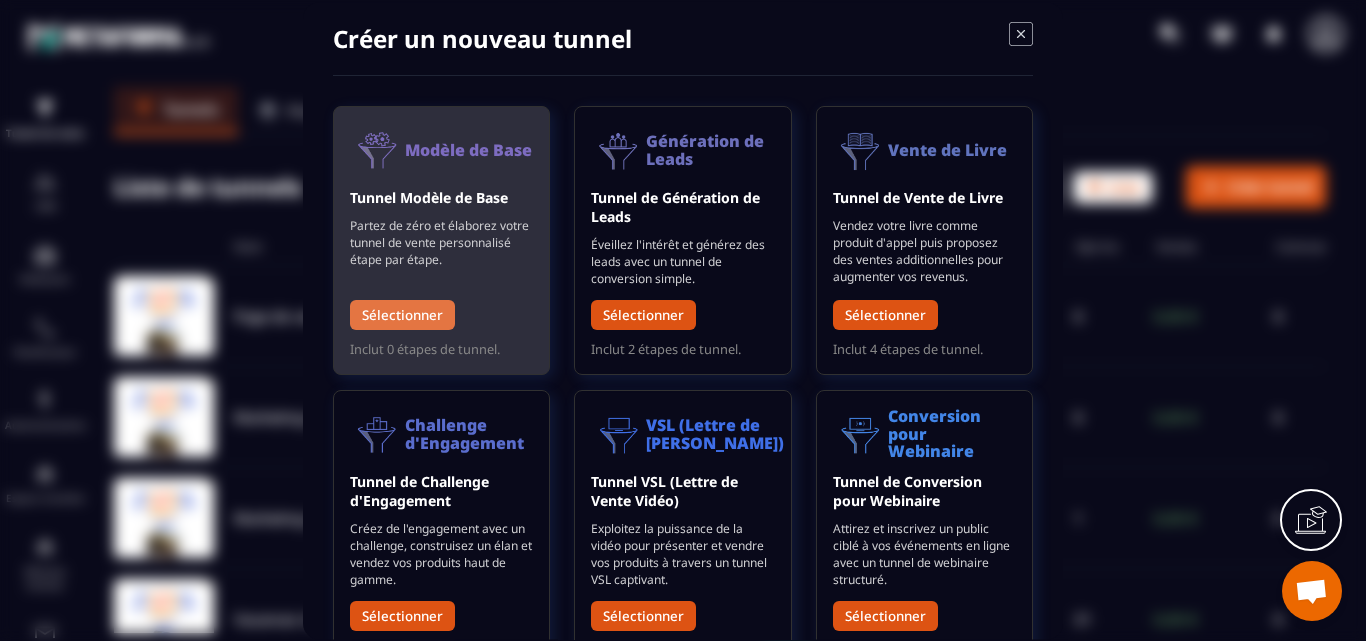 click on "Sélectionner" at bounding box center [402, 314] 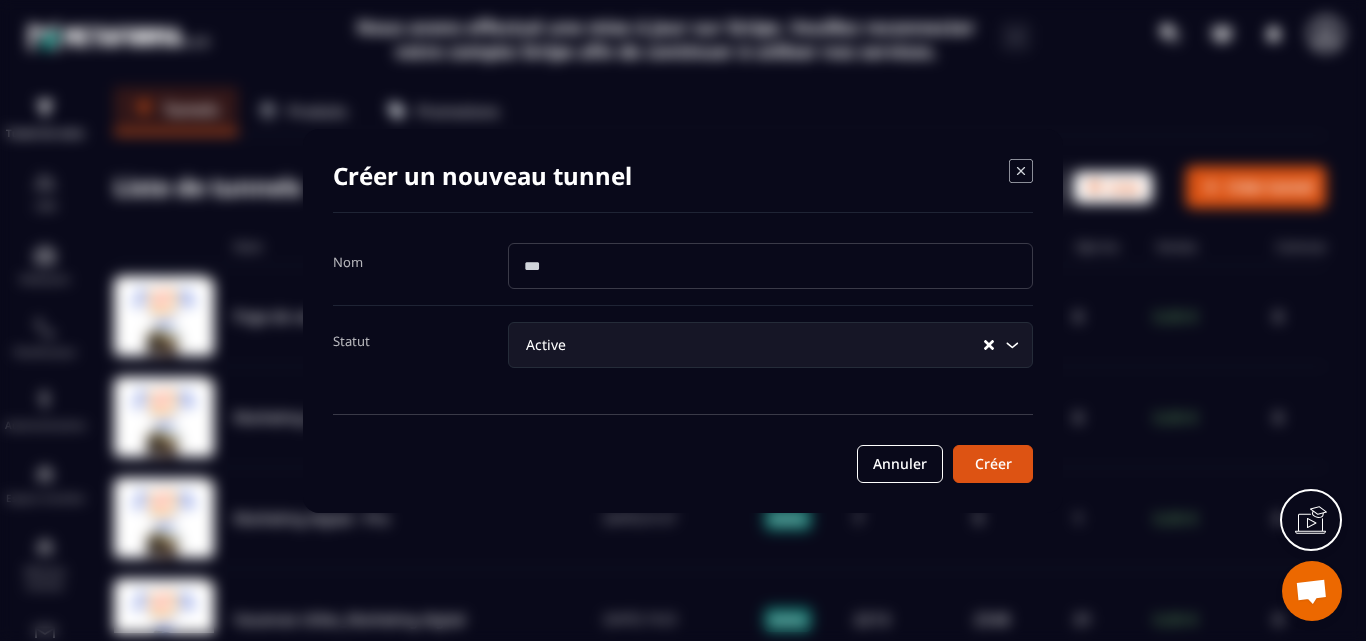 click at bounding box center (770, 266) 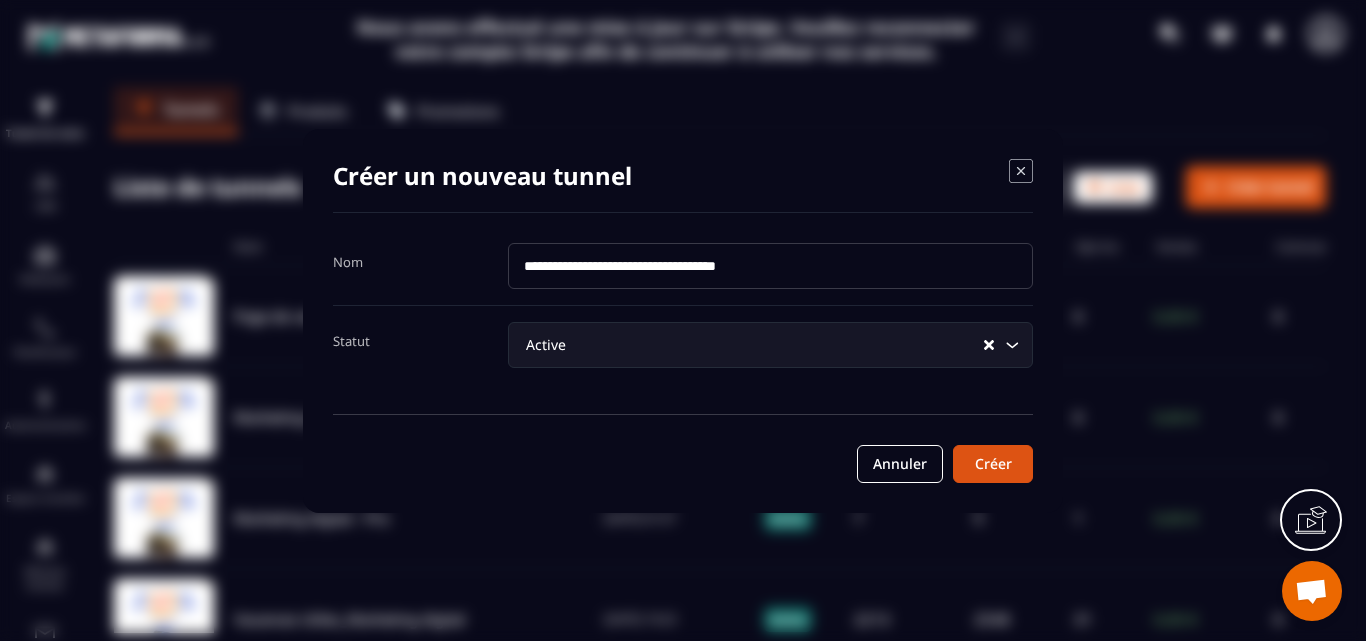 type on "**********" 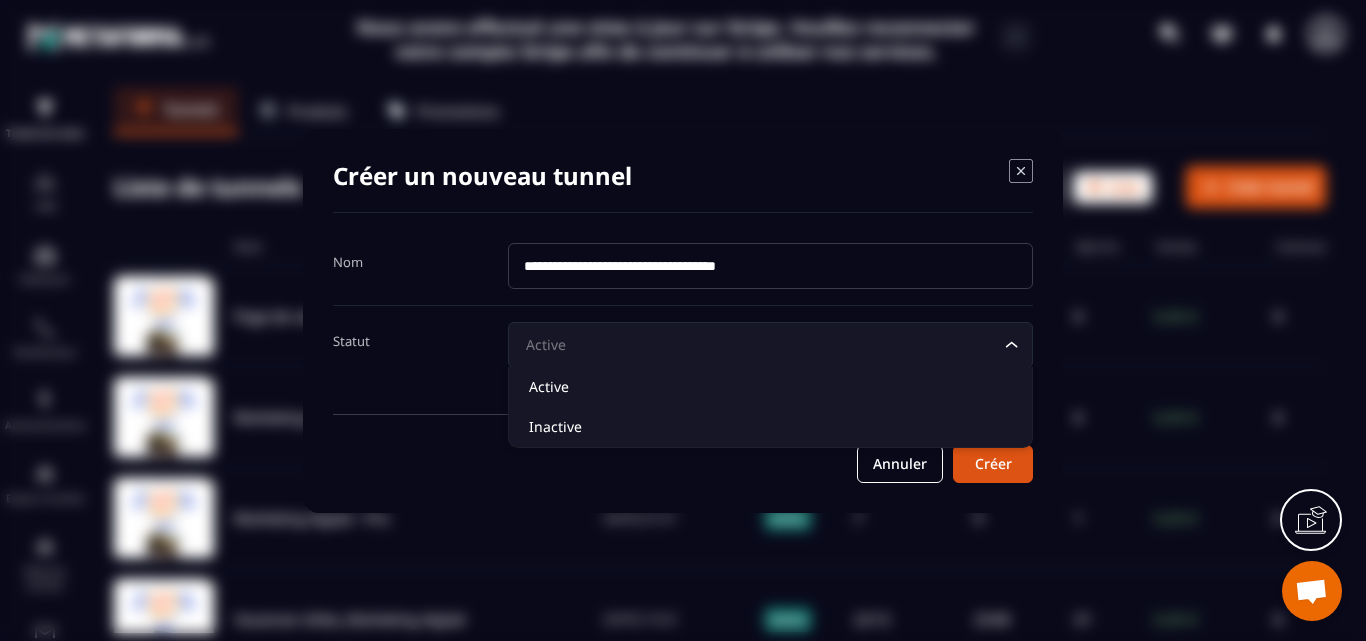 click 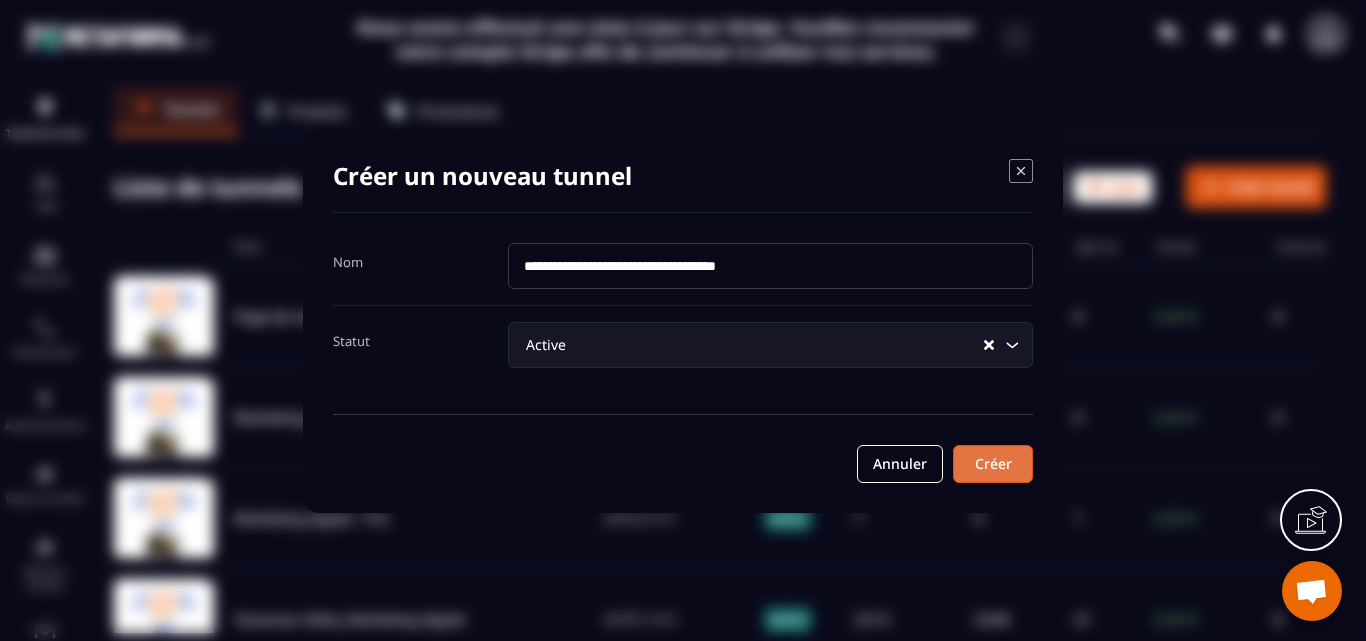 click on "Créer" at bounding box center [993, 464] 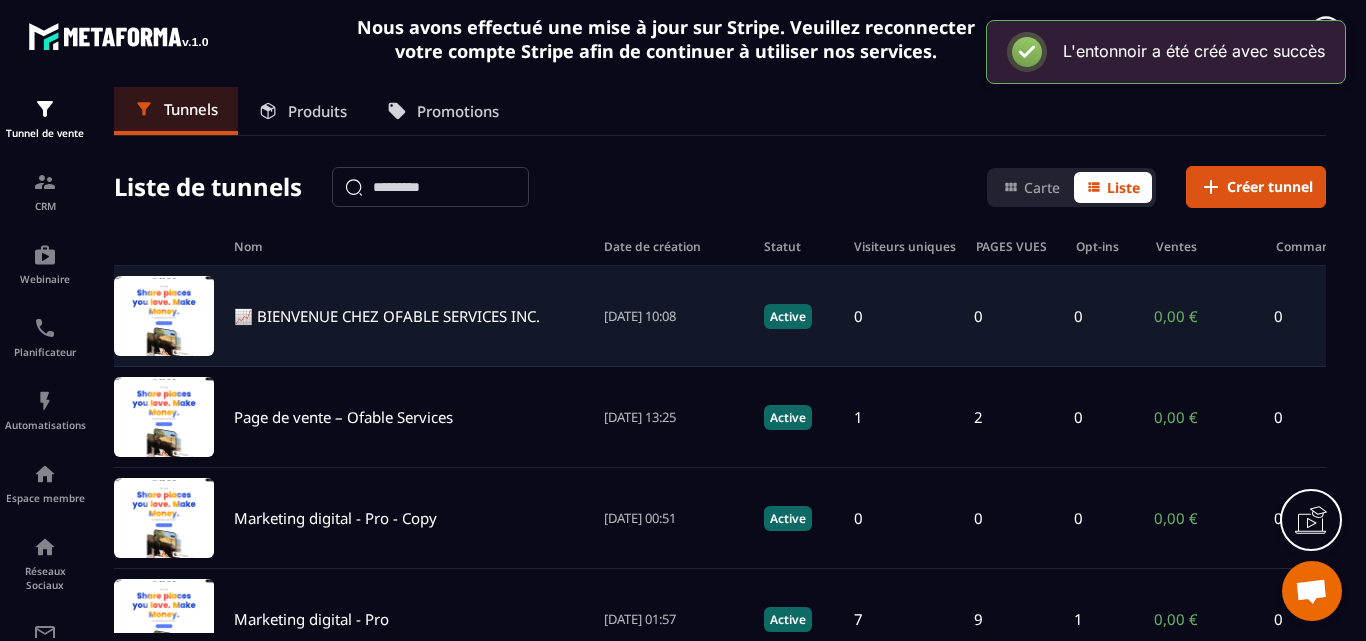 click on "📈 BIENVENUE CHEZ OFABLE SERVICES INC. [DATE] 10:08 Active 0 0 0 0,00 € 0" 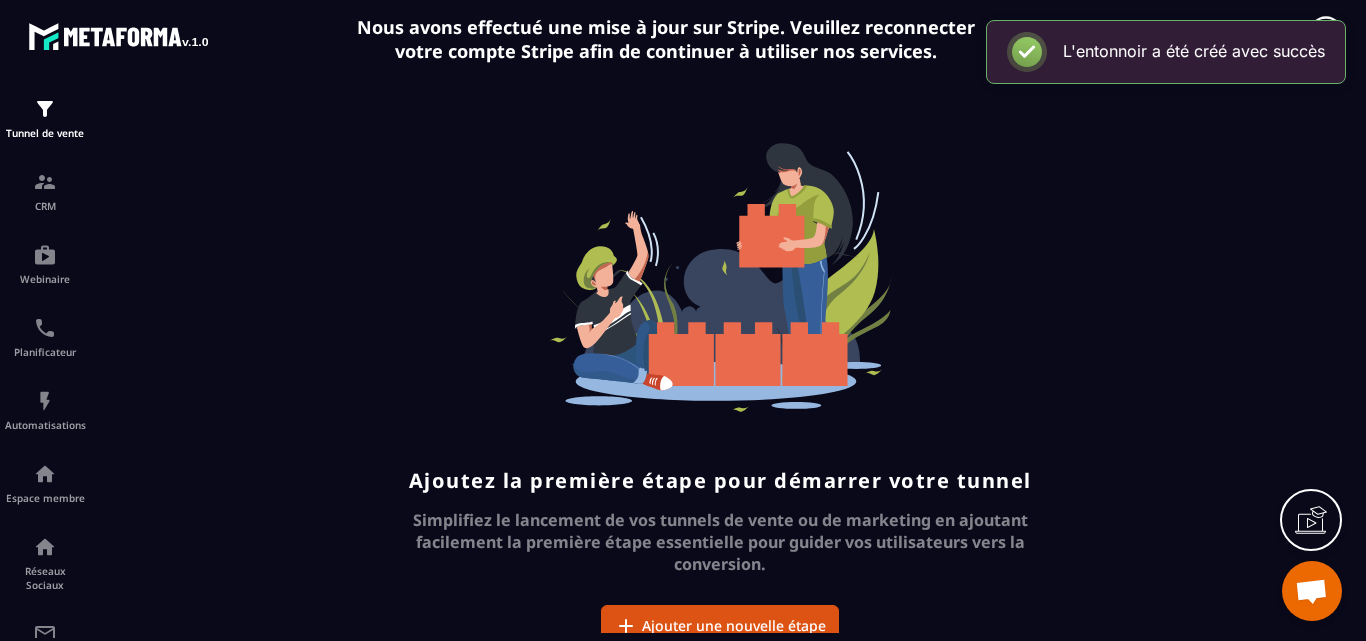 scroll, scrollTop: 96, scrollLeft: 0, axis: vertical 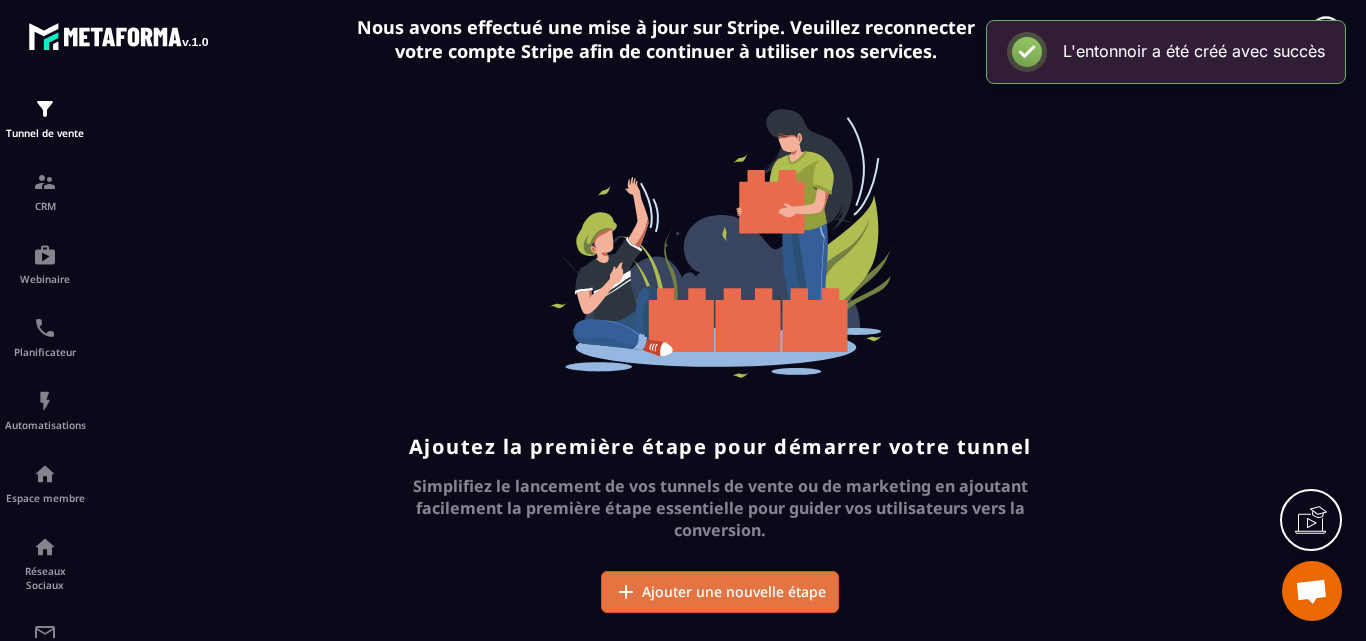 click on "Ajouter une nouvelle étape" at bounding box center [734, 592] 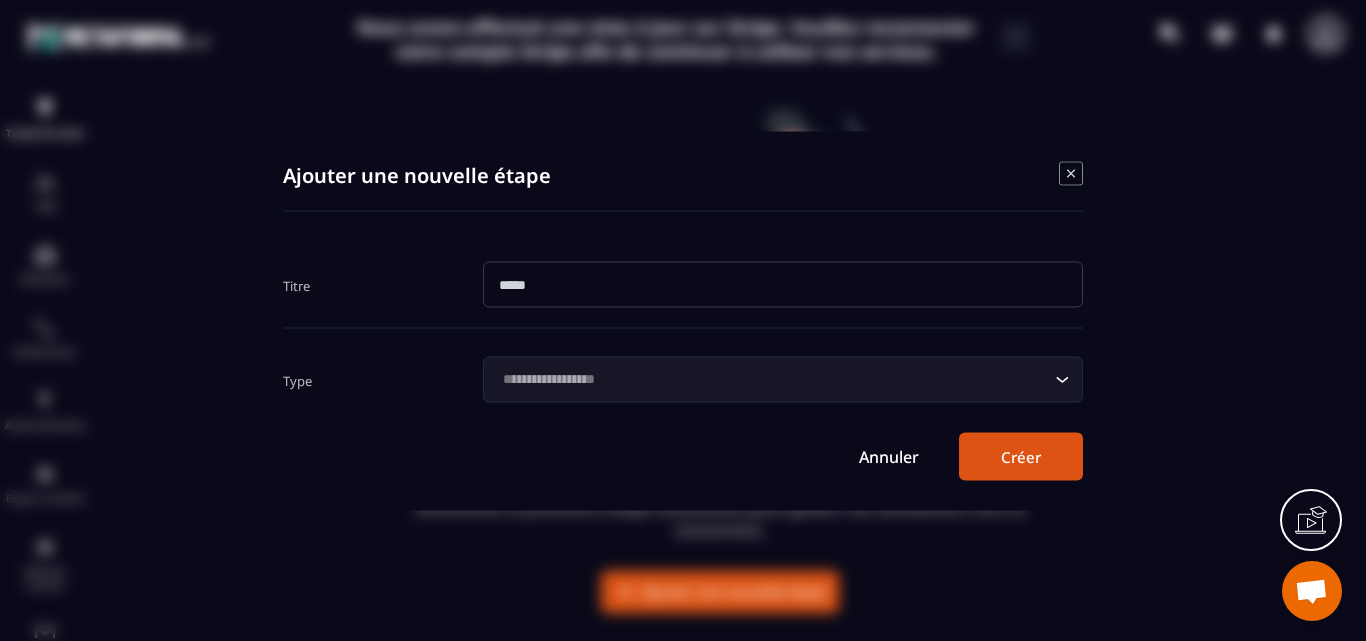 click at bounding box center [783, 284] 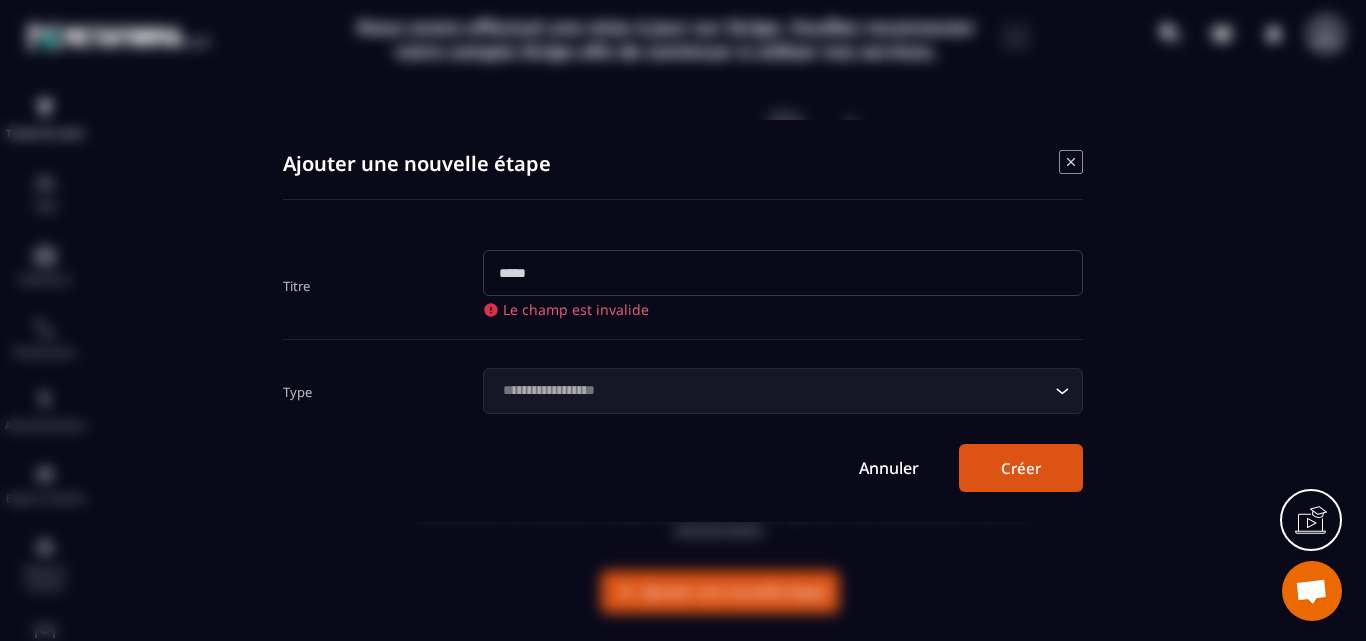 paste on "**********" 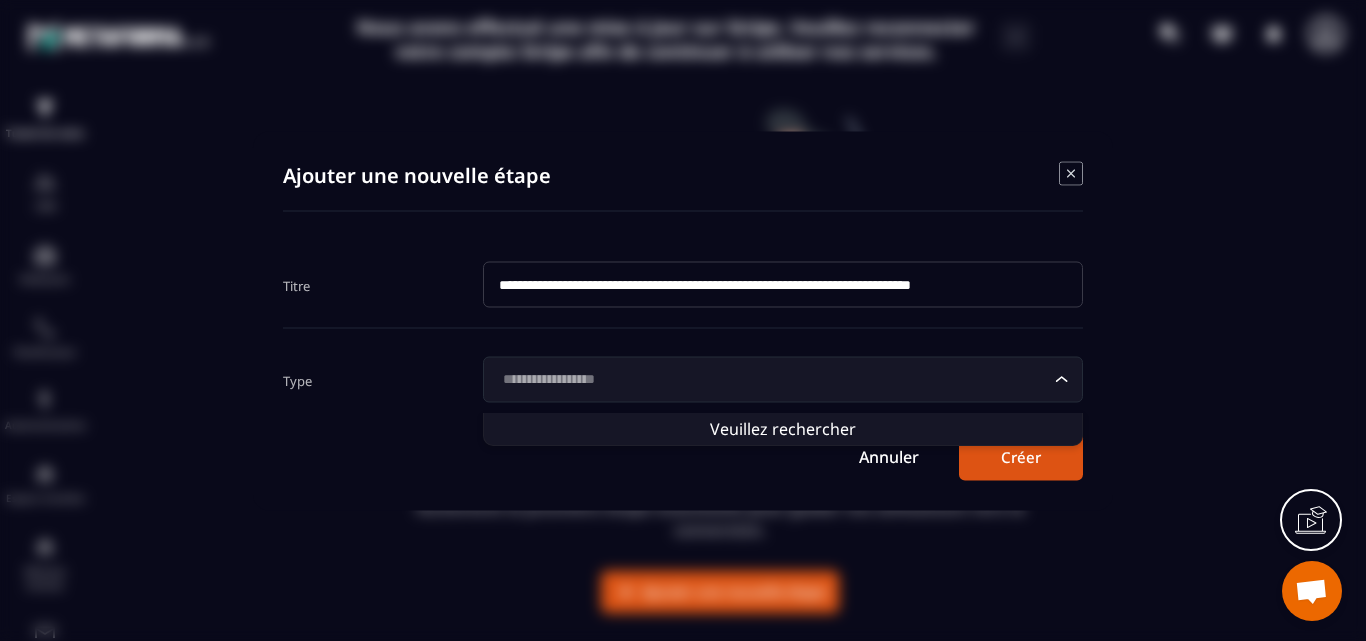click on "Loading..." 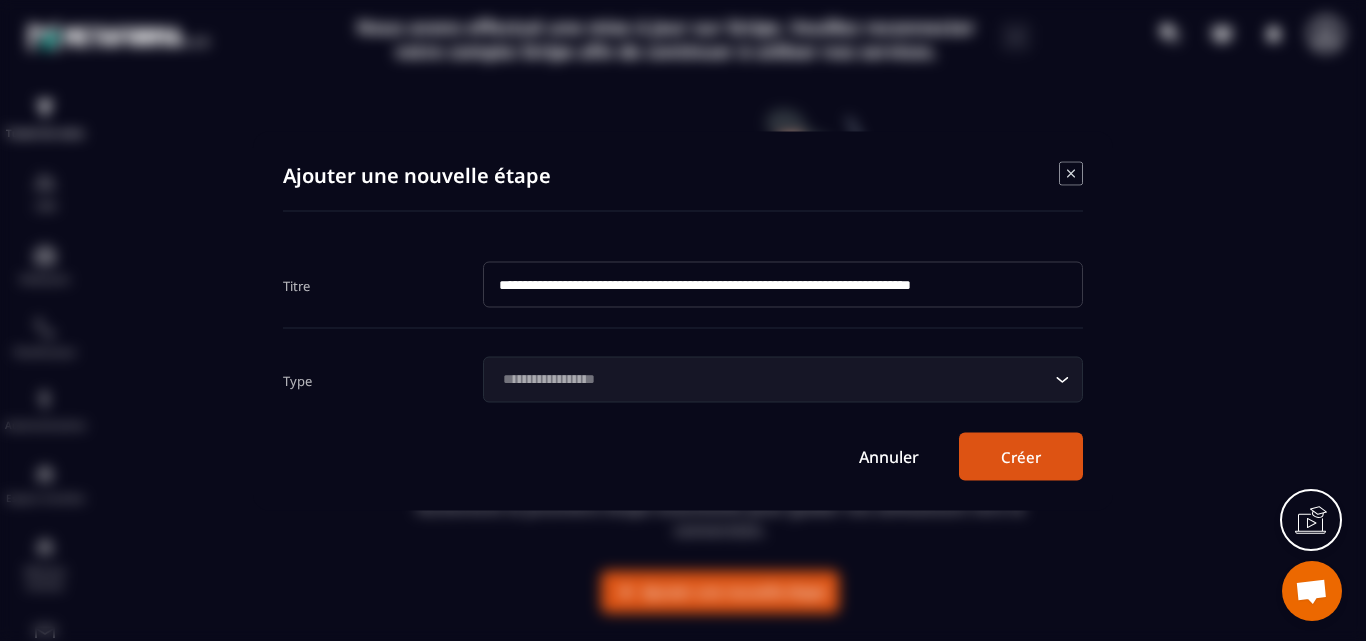 click on "**********" at bounding box center (783, 284) 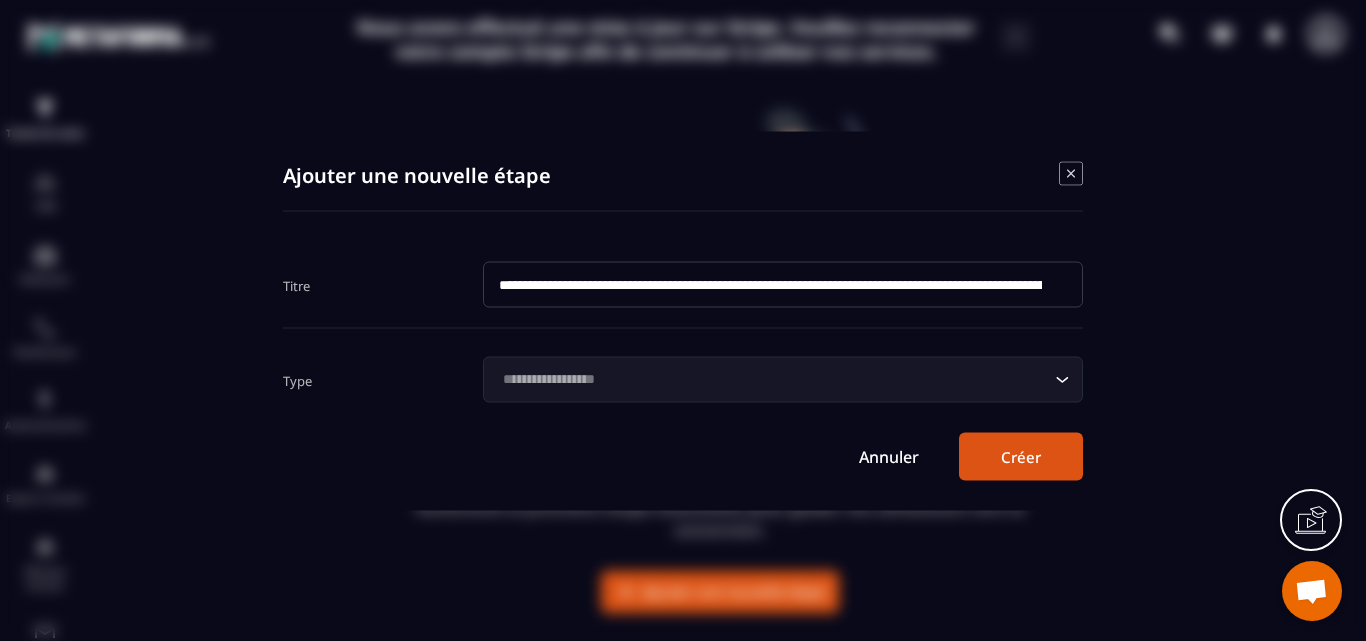 scroll, scrollTop: 0, scrollLeft: 708, axis: horizontal 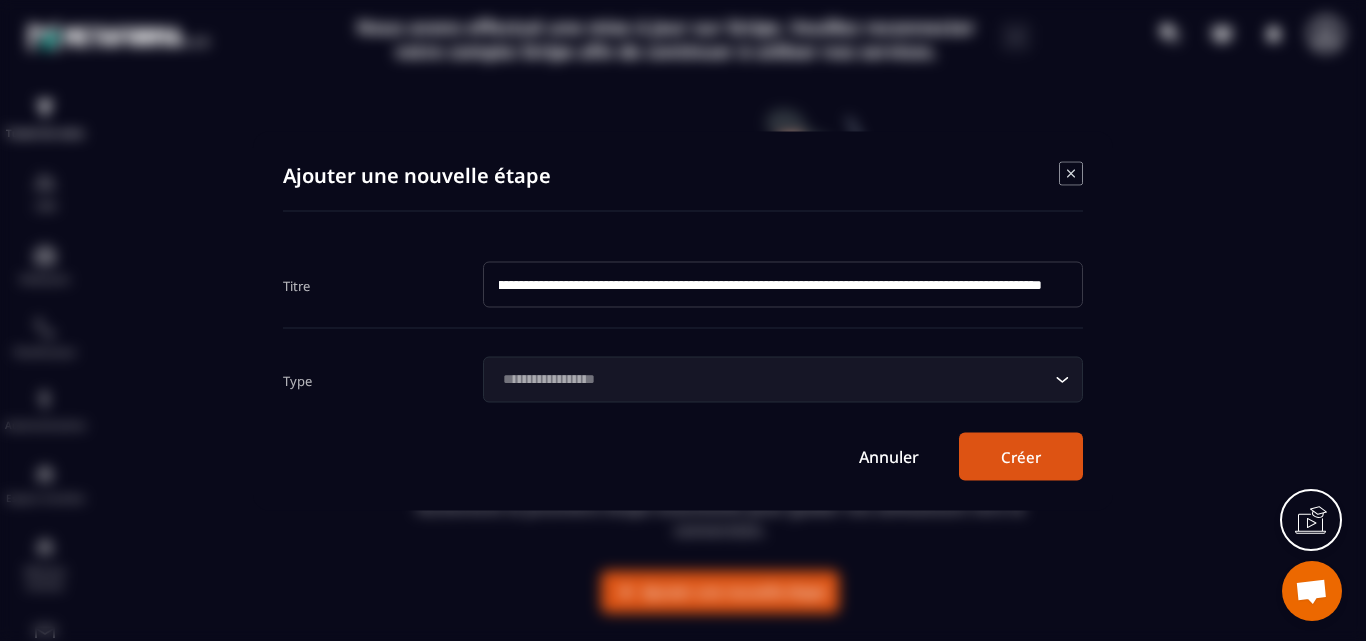 type on "**********" 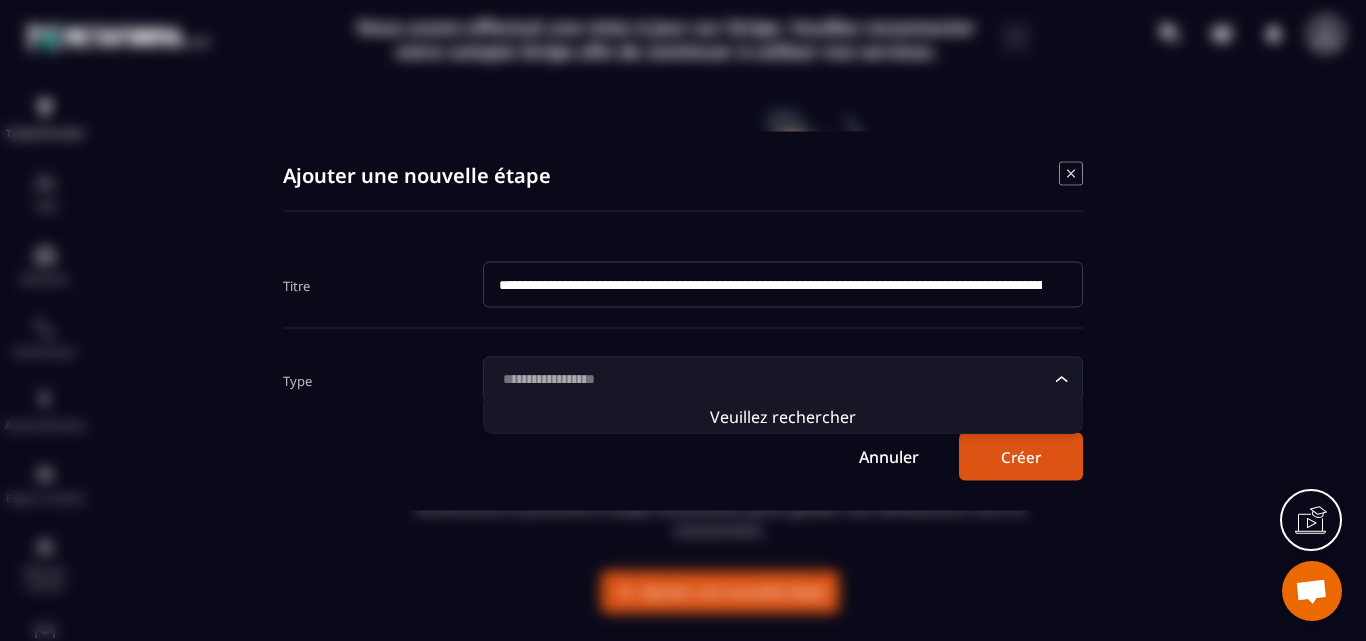 click 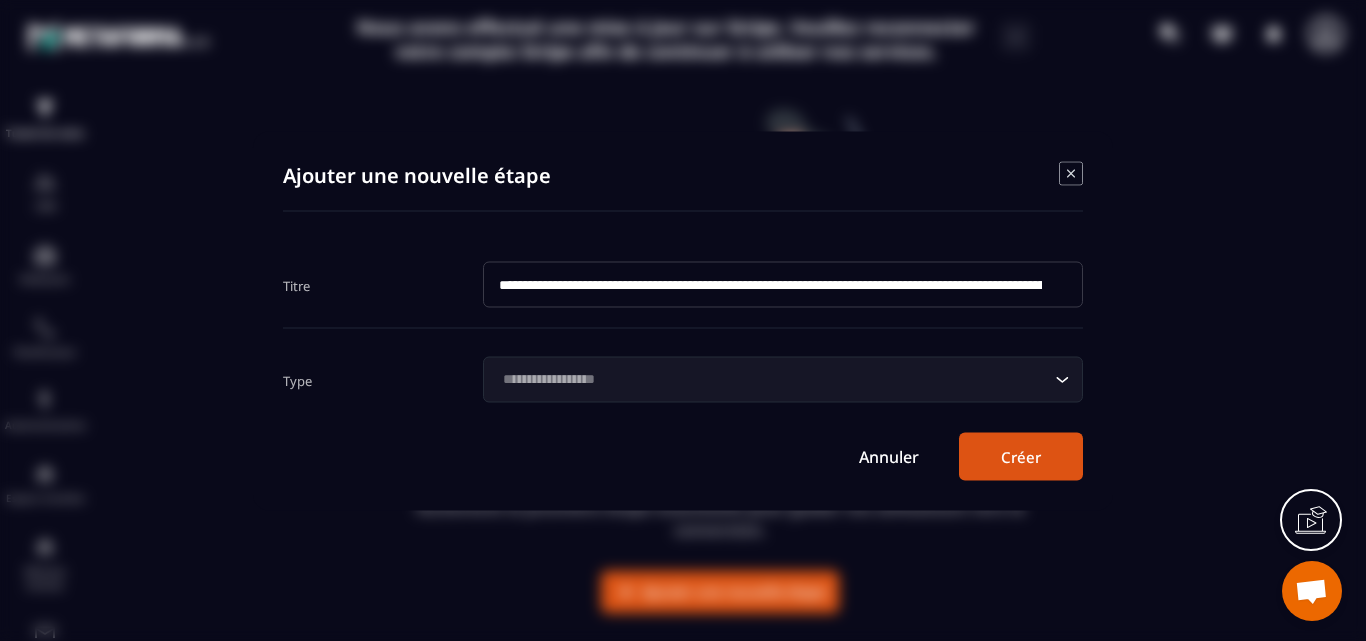 click on "Créer" at bounding box center (1021, 456) 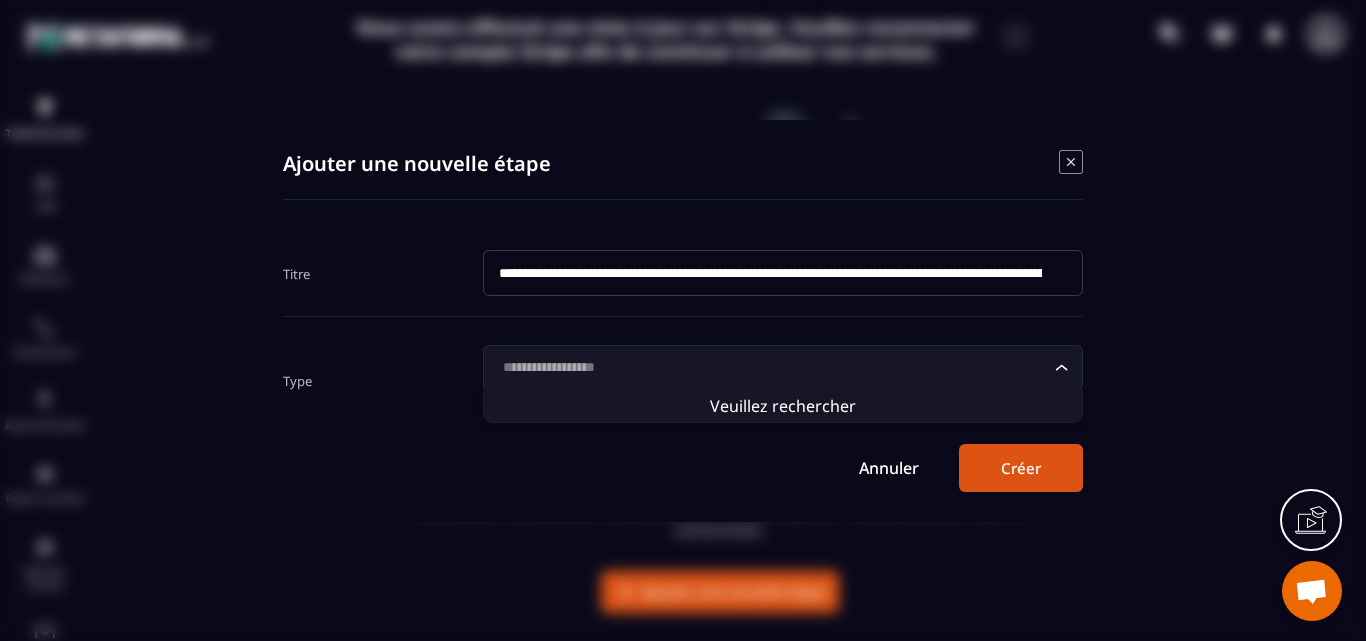 click 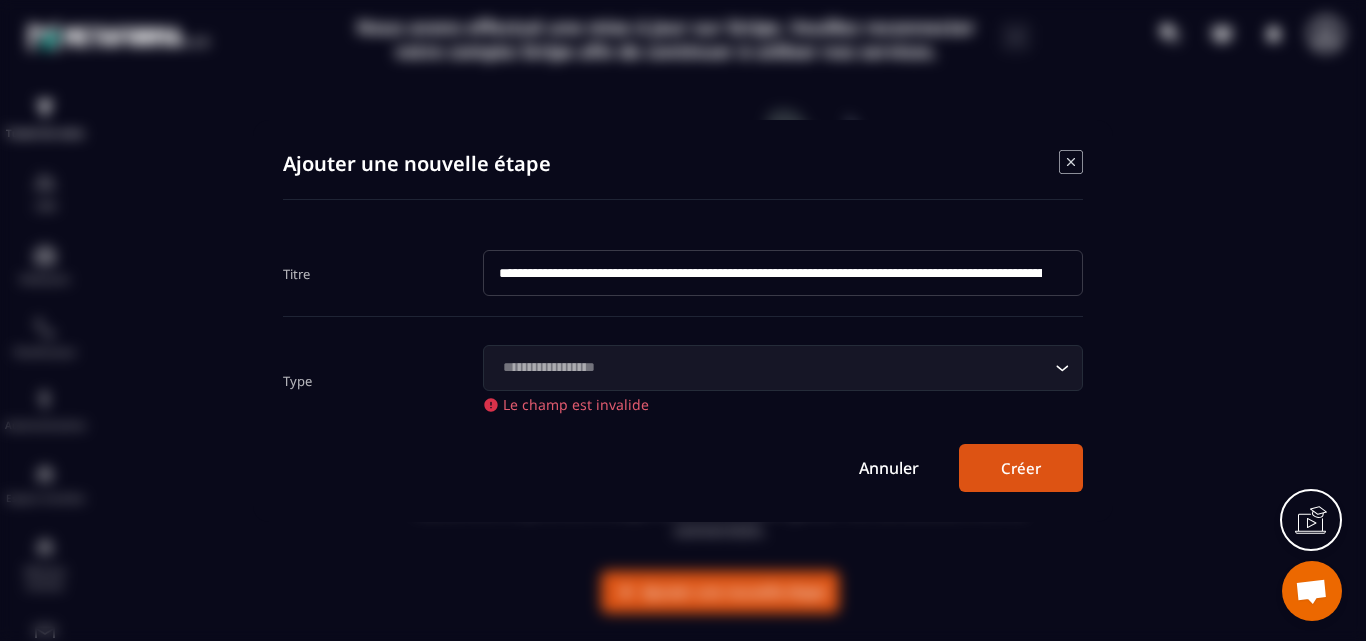 click 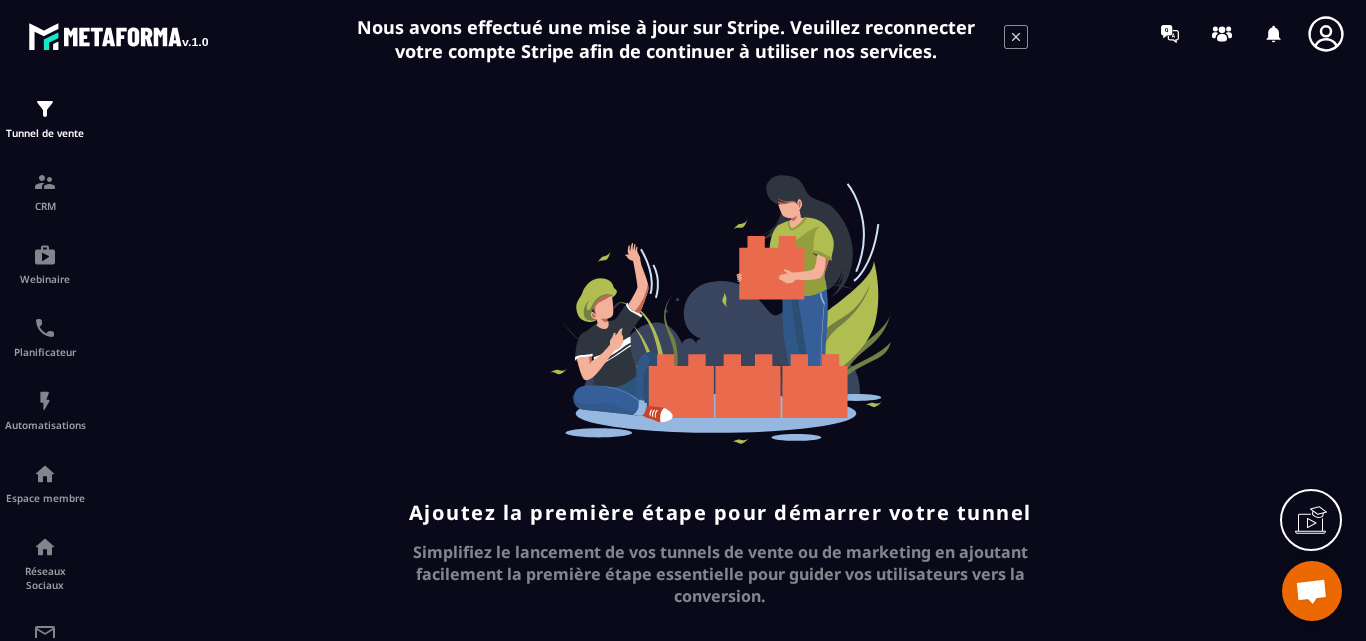 scroll, scrollTop: 0, scrollLeft: 0, axis: both 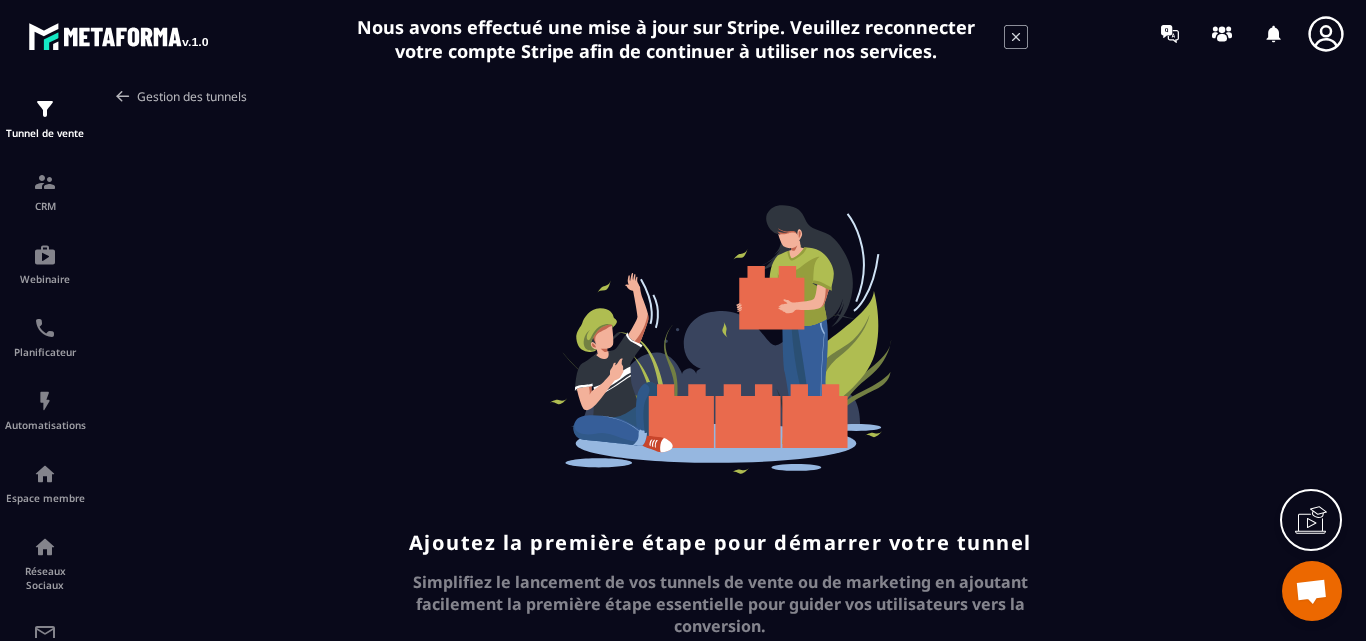 click at bounding box center [123, 96] 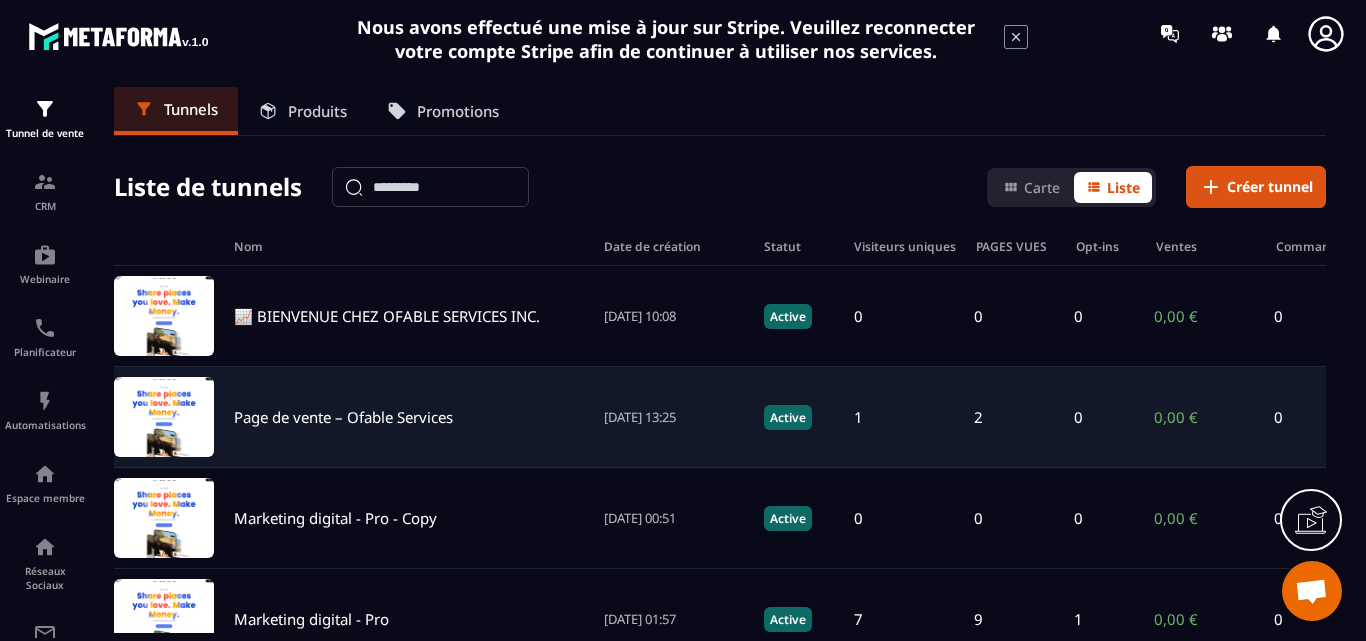 click on "Page de vente – Ofable Services [DATE] 13:25 Active 1 2 0 0,00 € 0" 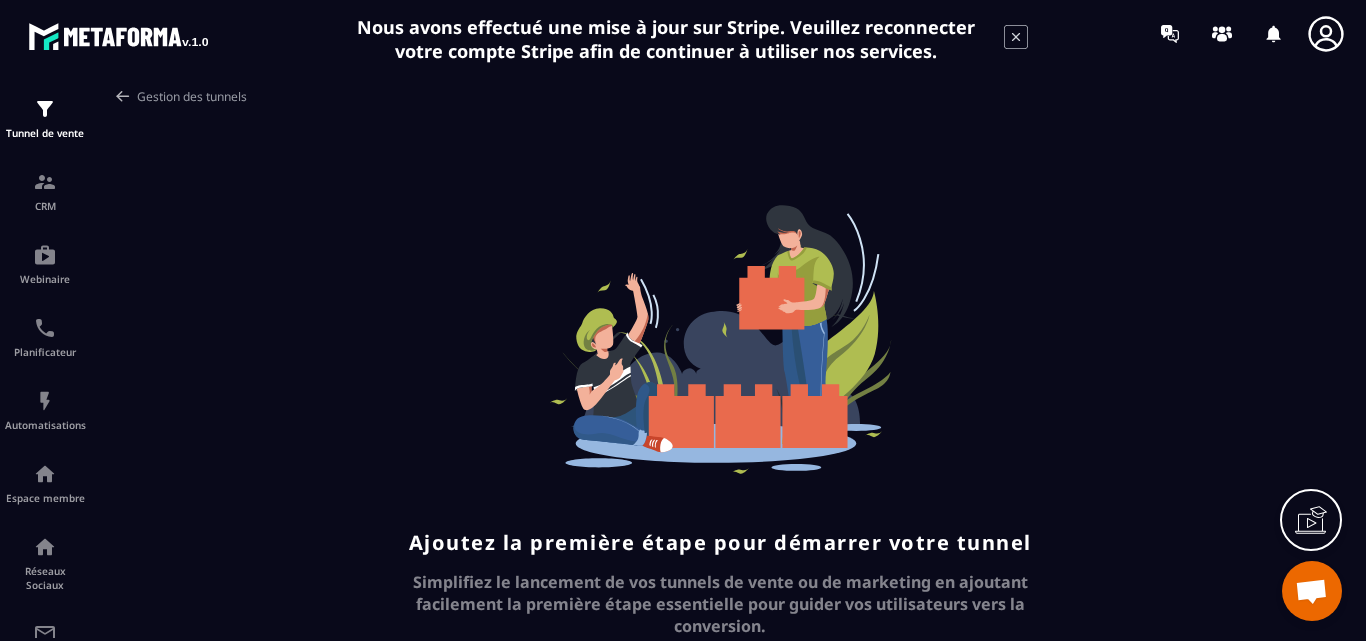 scroll, scrollTop: 0, scrollLeft: 0, axis: both 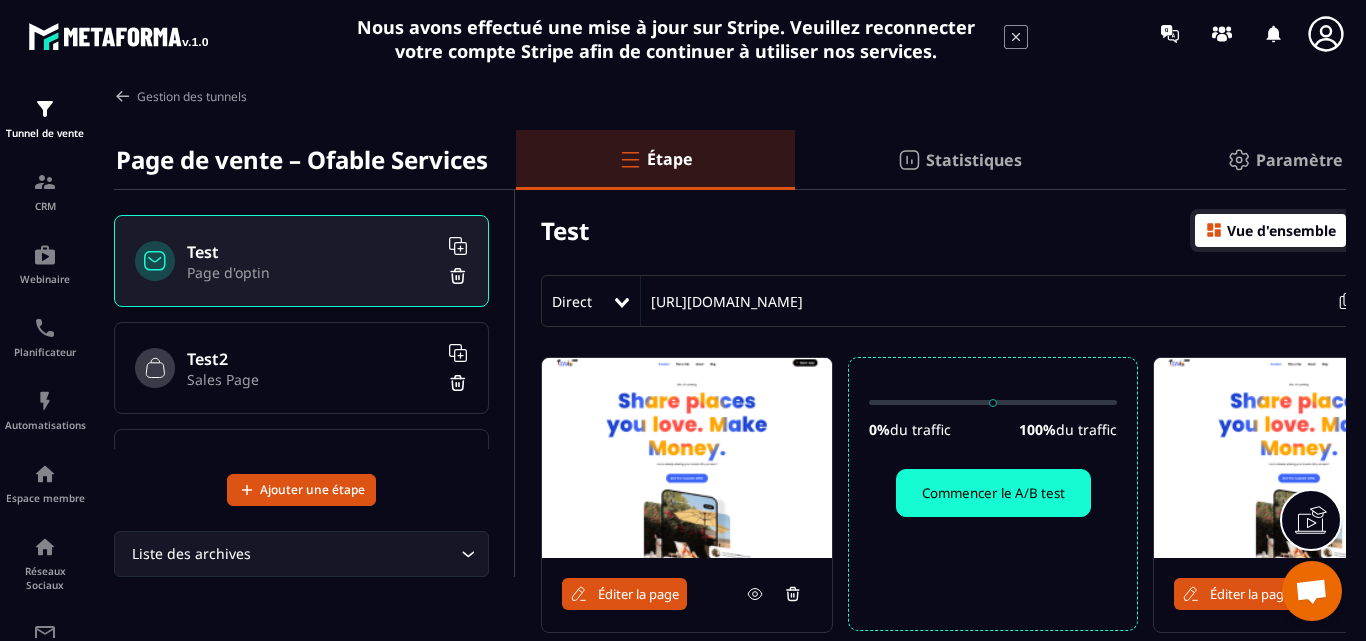 click at bounding box center (1239, 160) 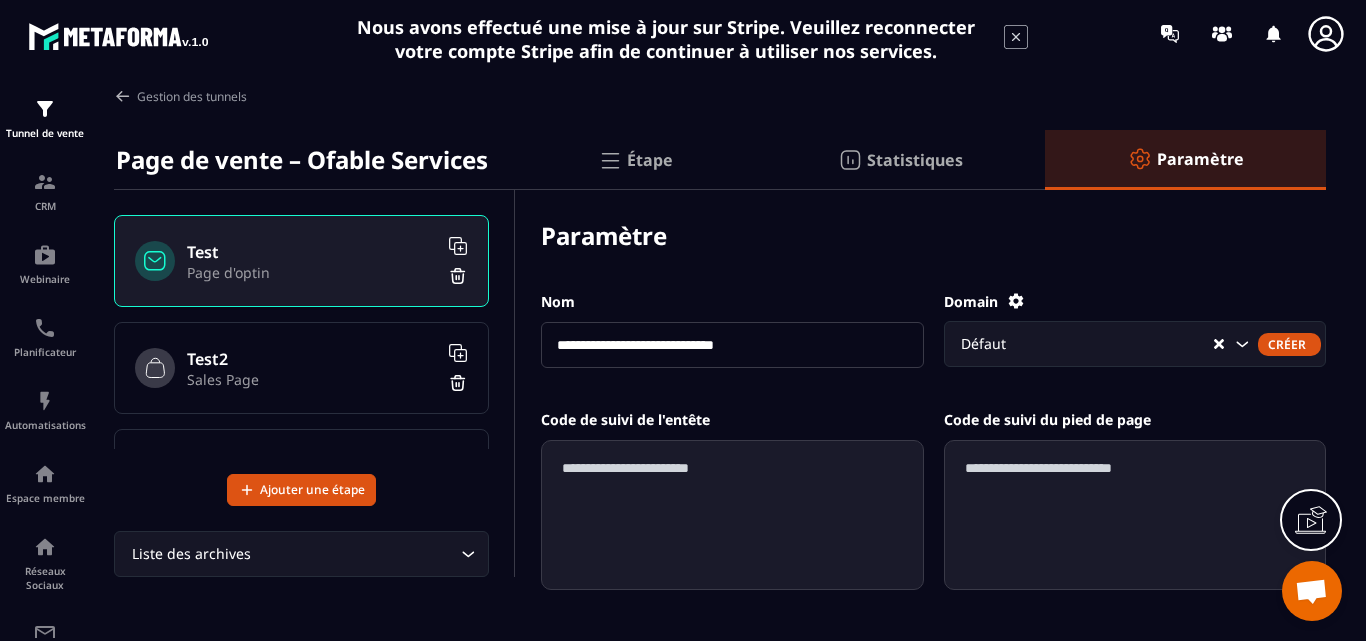 click on "**********" at bounding box center [732, 345] 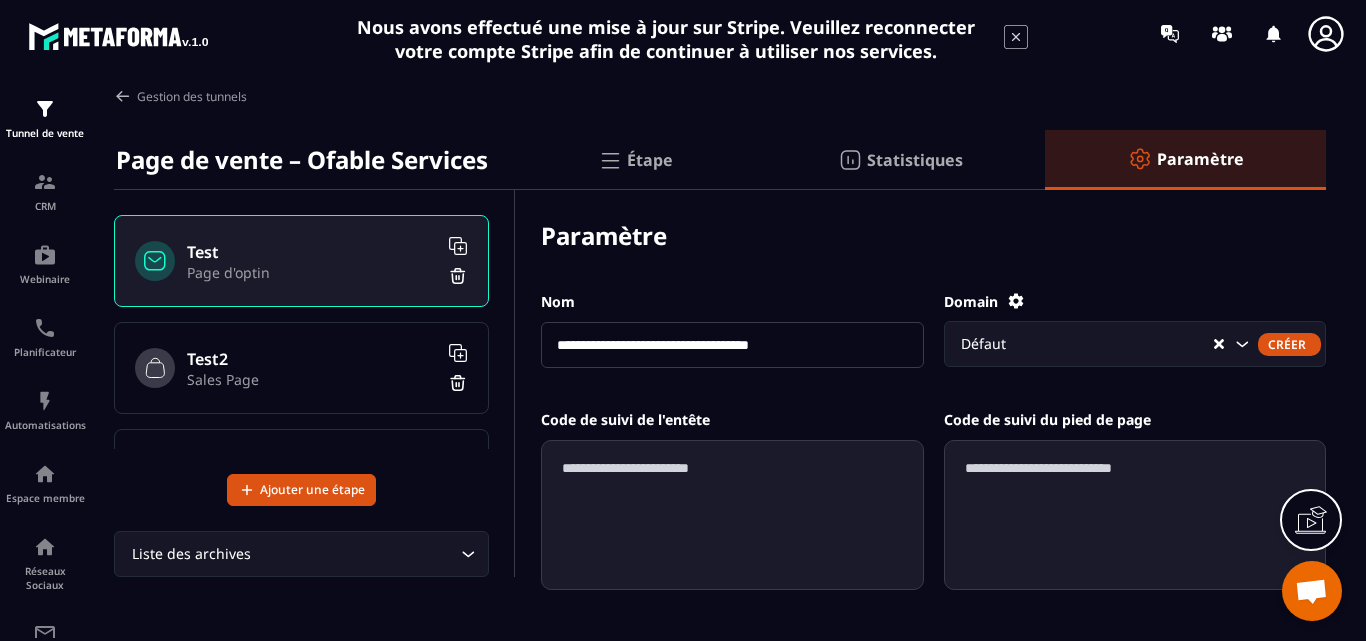 type on "**********" 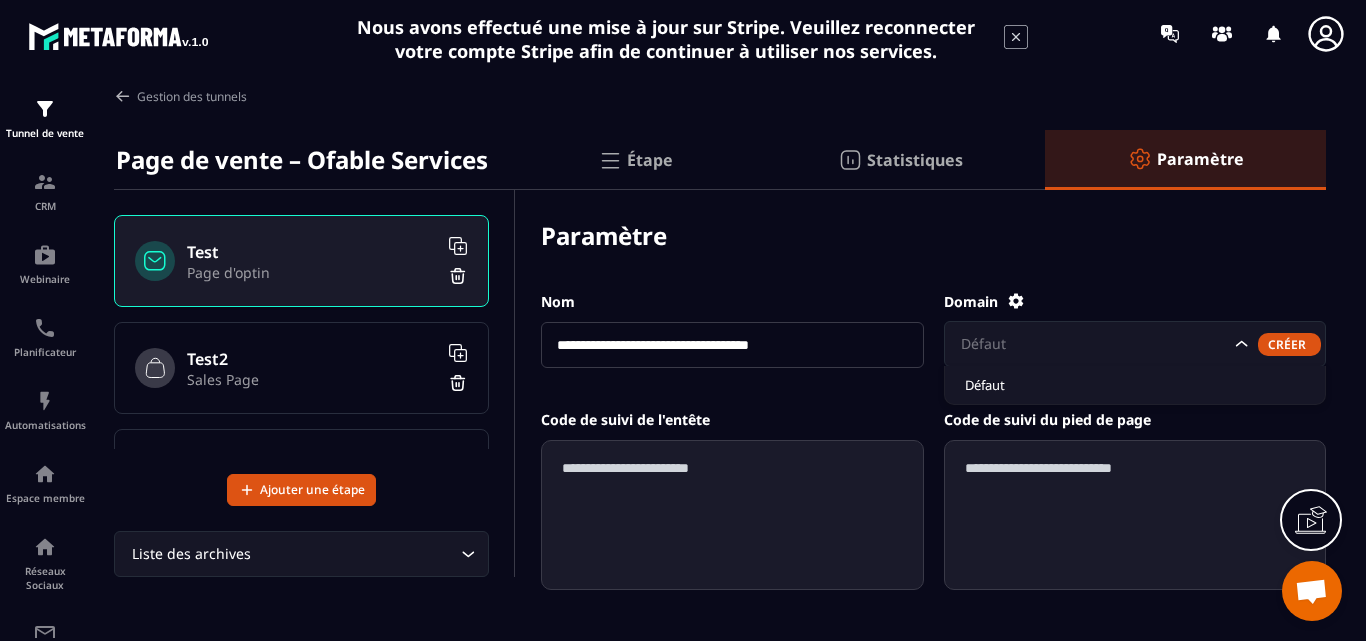click 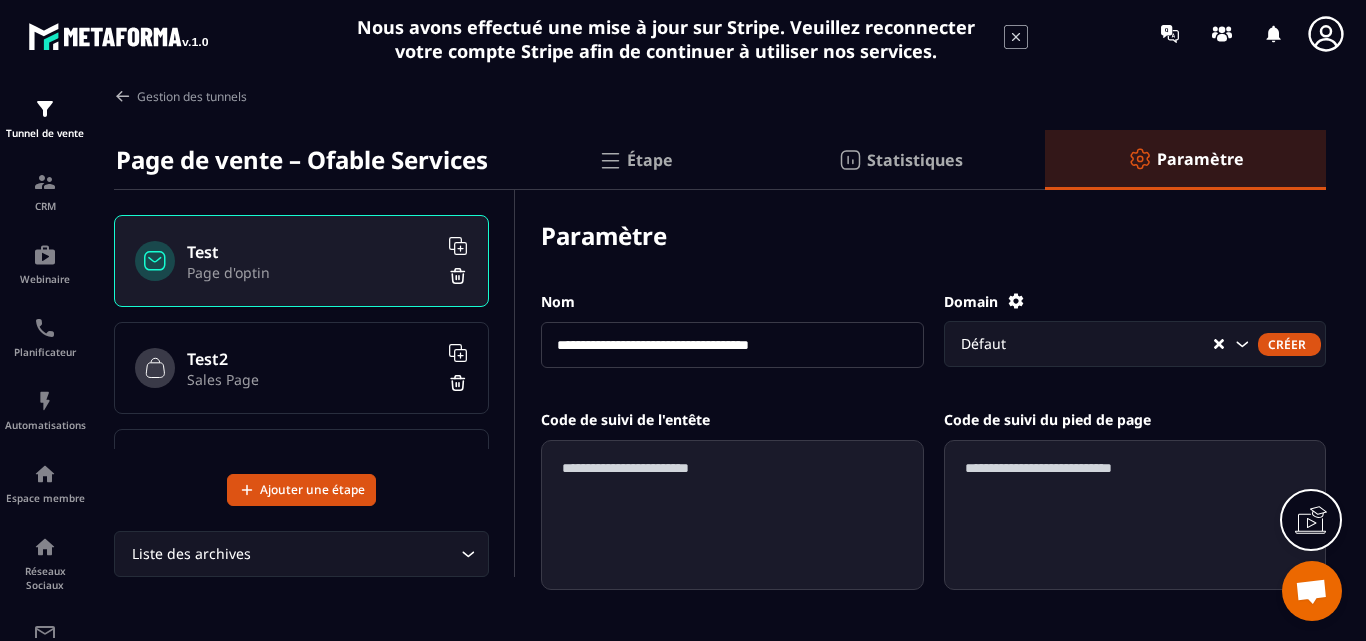 click 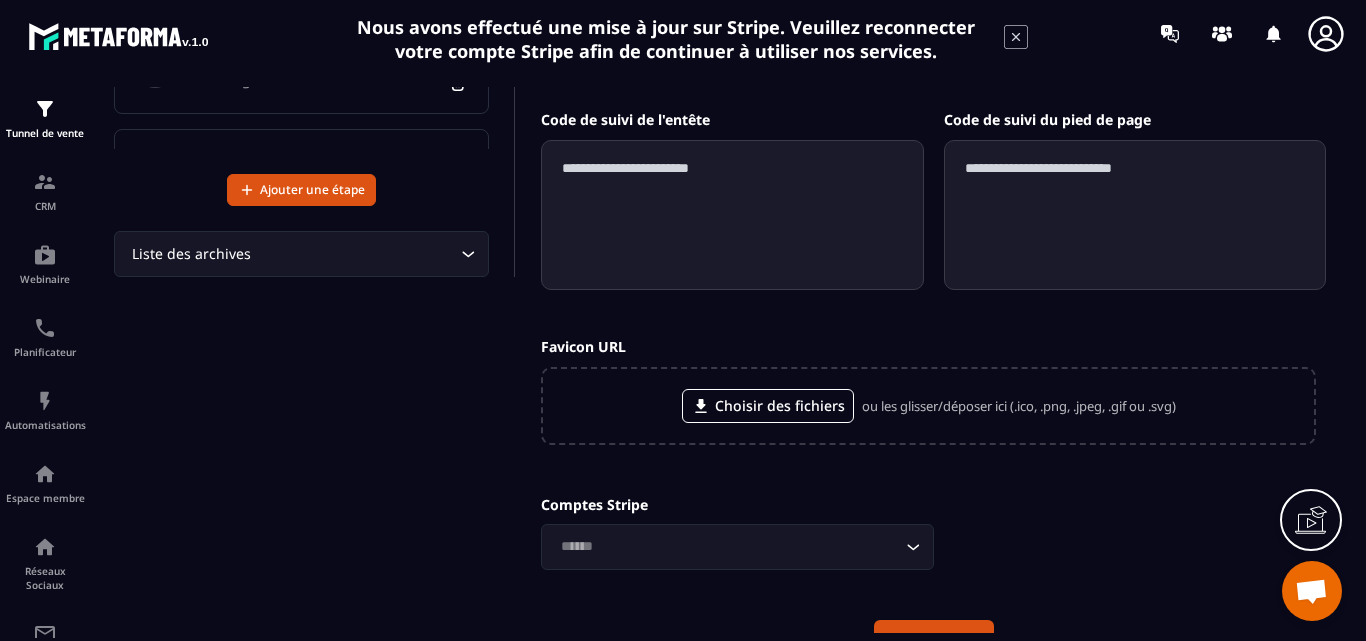 scroll, scrollTop: 400, scrollLeft: 0, axis: vertical 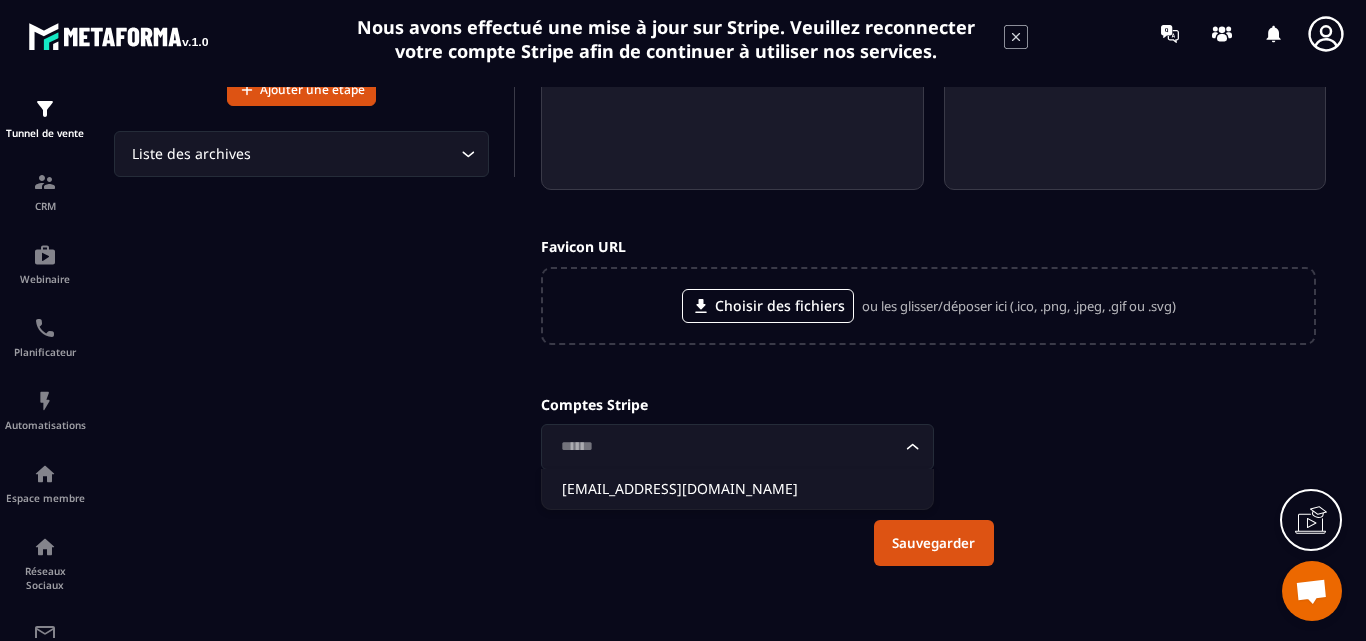 click on "Loading..." 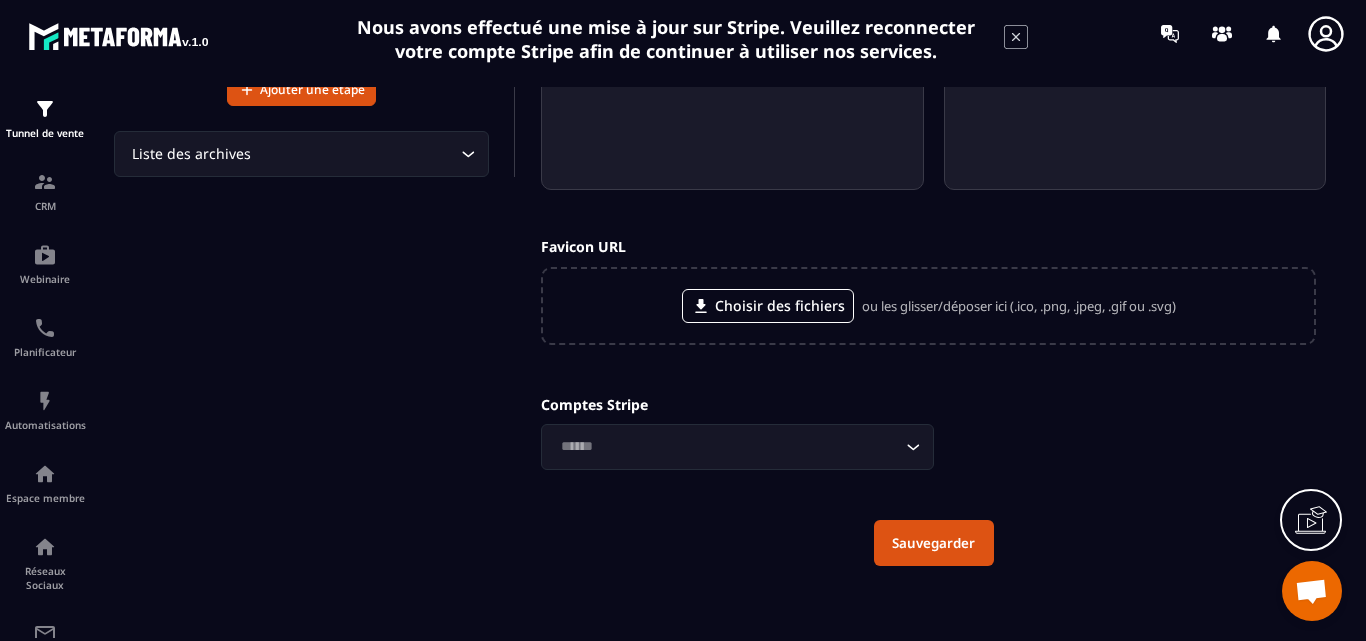 click on "Loading..." 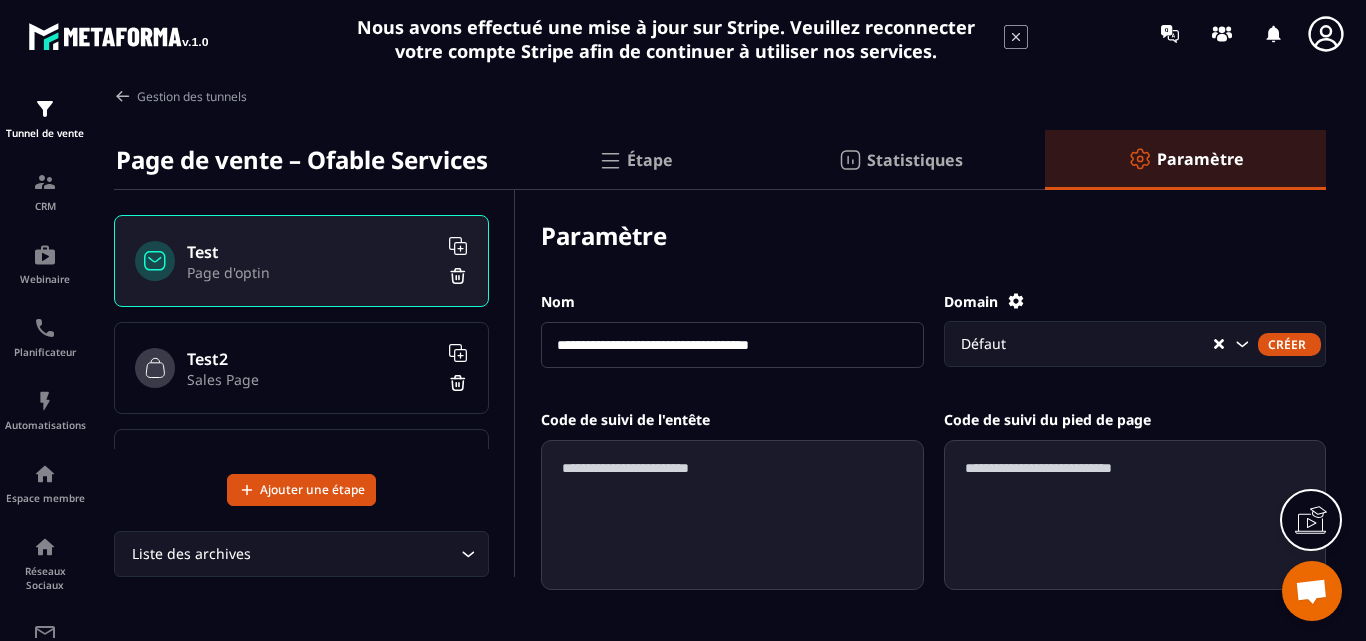 click on "Créer" at bounding box center (1289, 344) 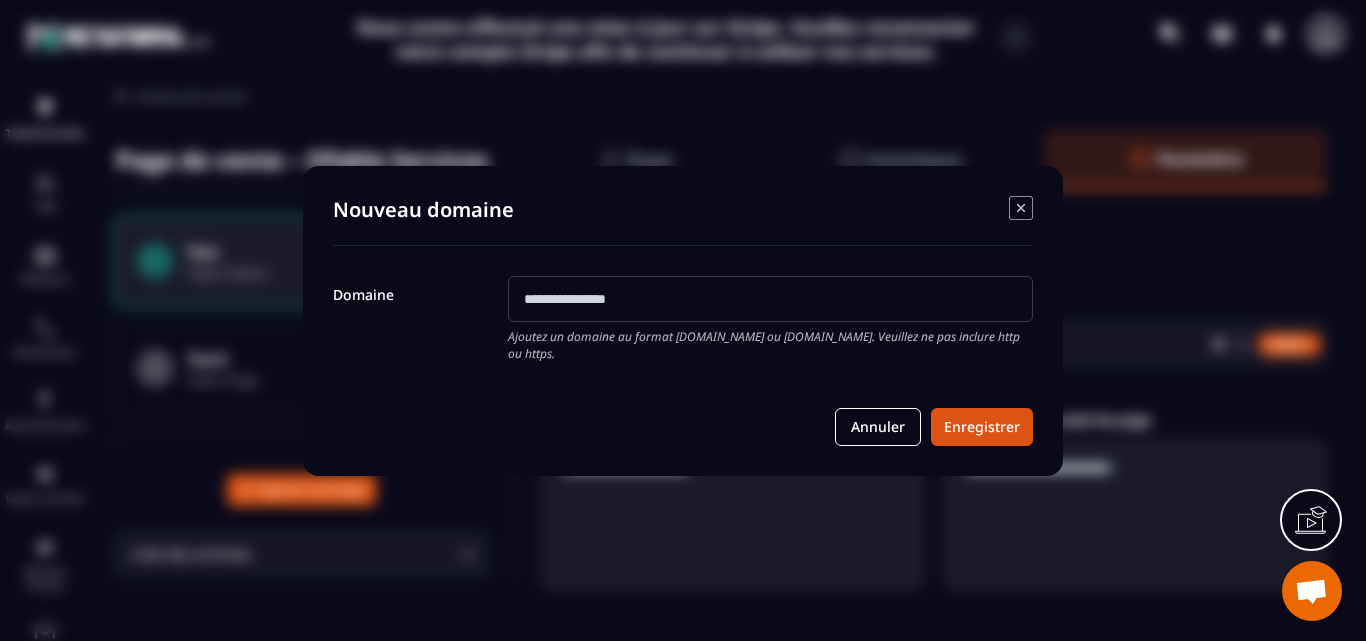 click at bounding box center (770, 299) 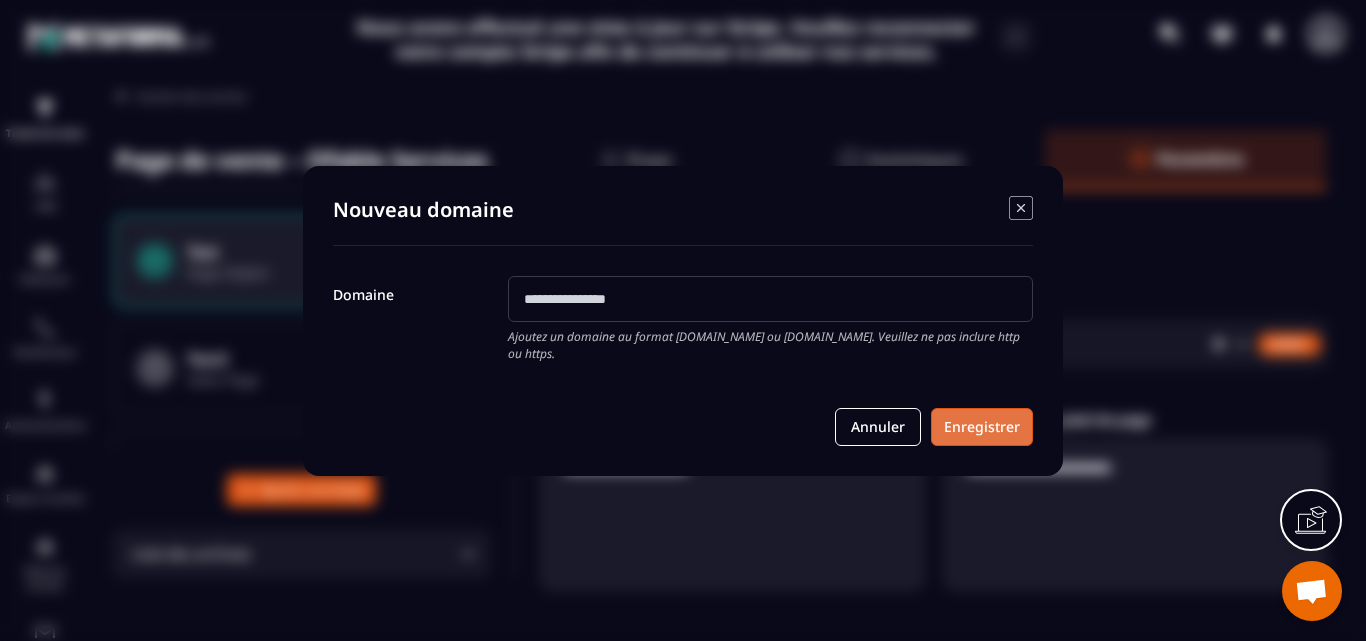 click on "Enregistrer" at bounding box center [982, 427] 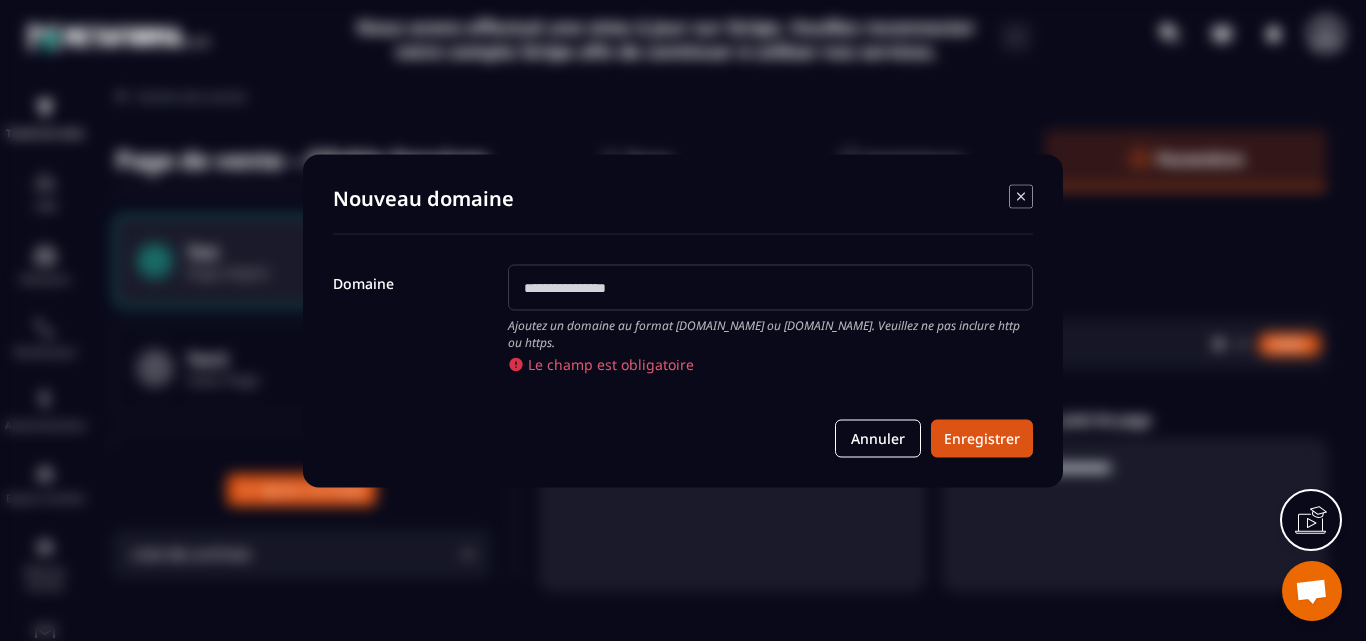 click 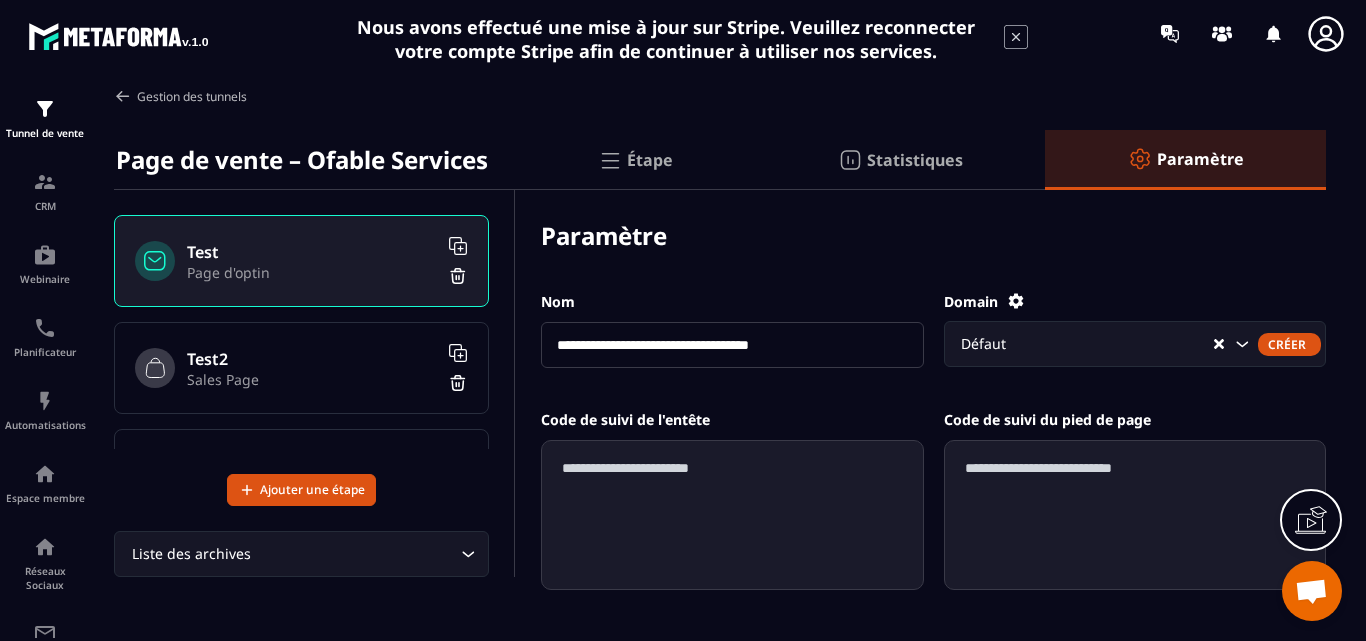 click at bounding box center (123, 96) 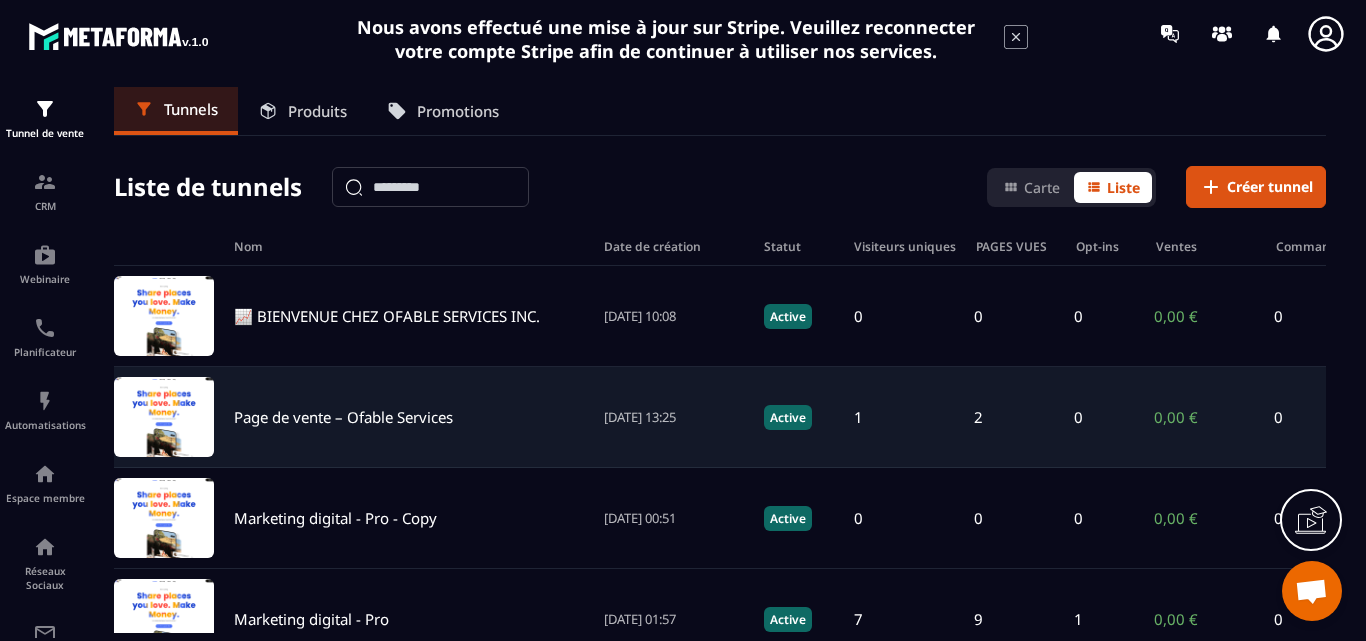 click on "Page de vente – Ofable Services [DATE] 13:25 Active 1 2 0 0,00 € 0" 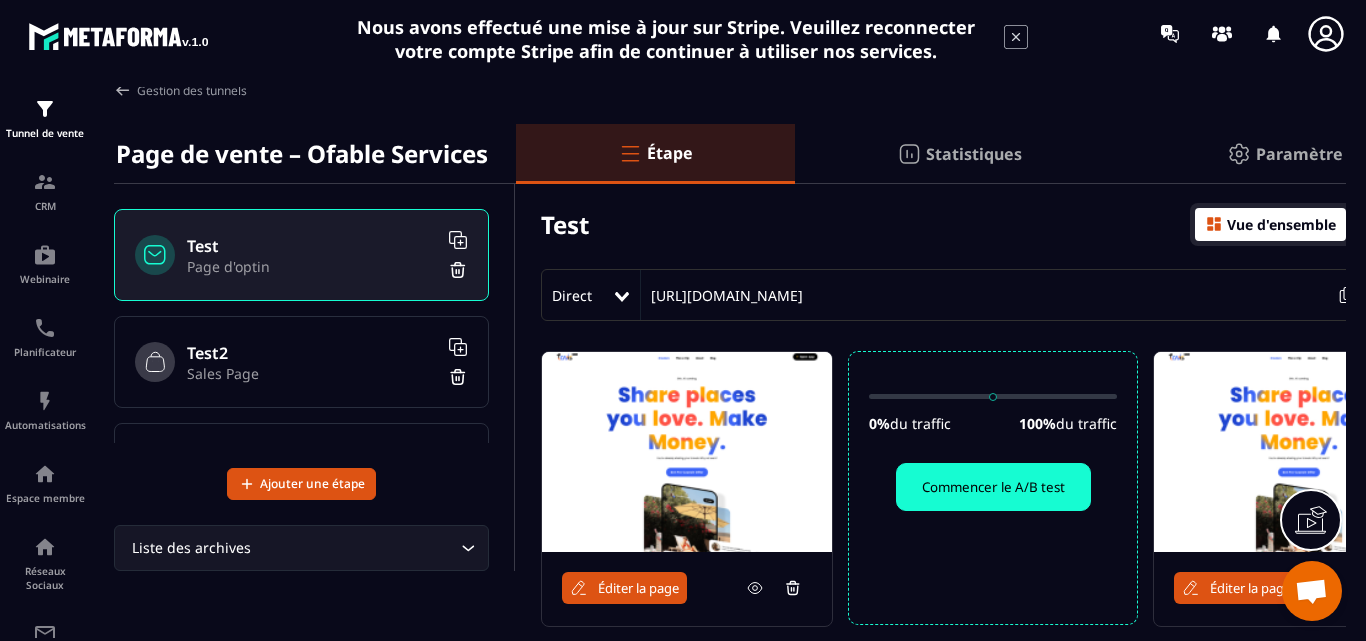 scroll, scrollTop: 0, scrollLeft: 0, axis: both 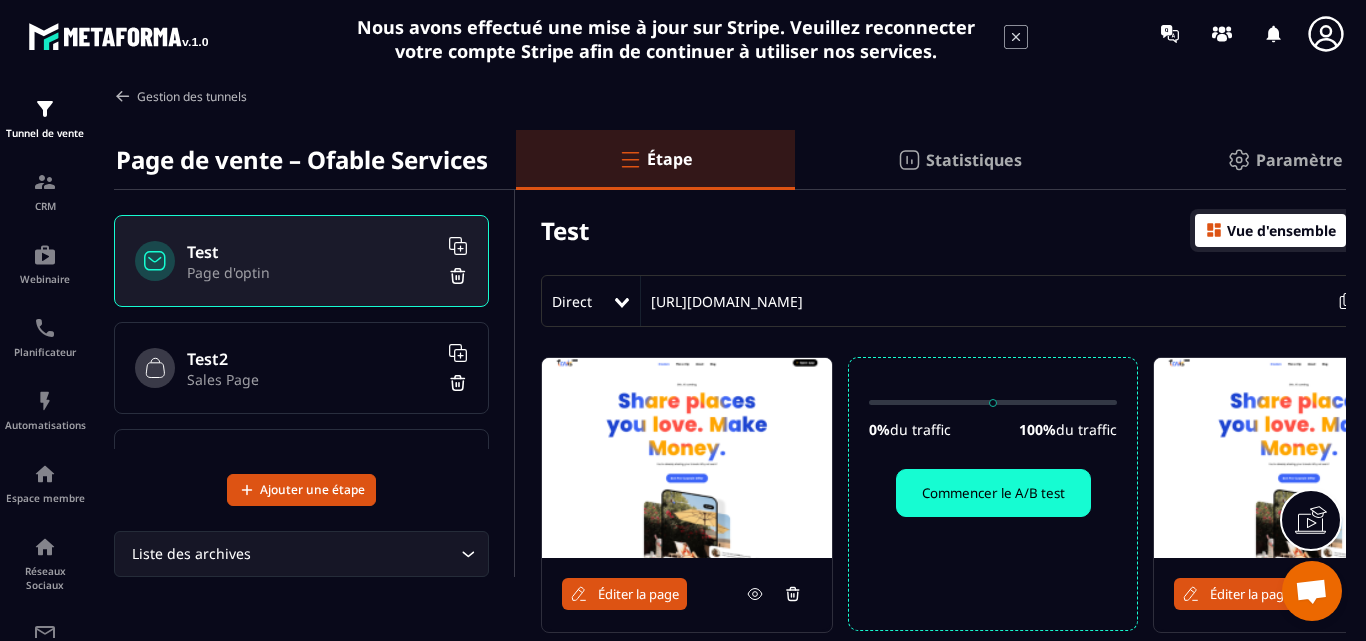 click at bounding box center [123, 96] 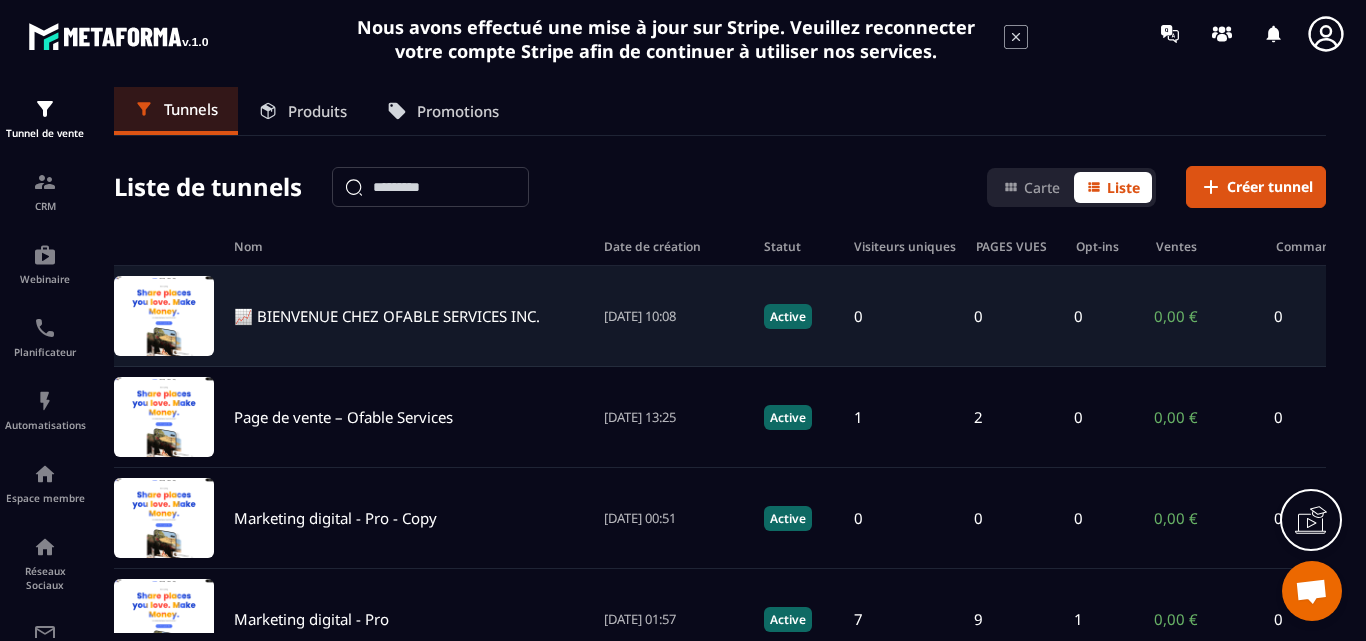 click on "📈 BIENVENUE CHEZ OFABLE SERVICES INC. [DATE] 10:08 Active 0 0 0 0,00 € 0" 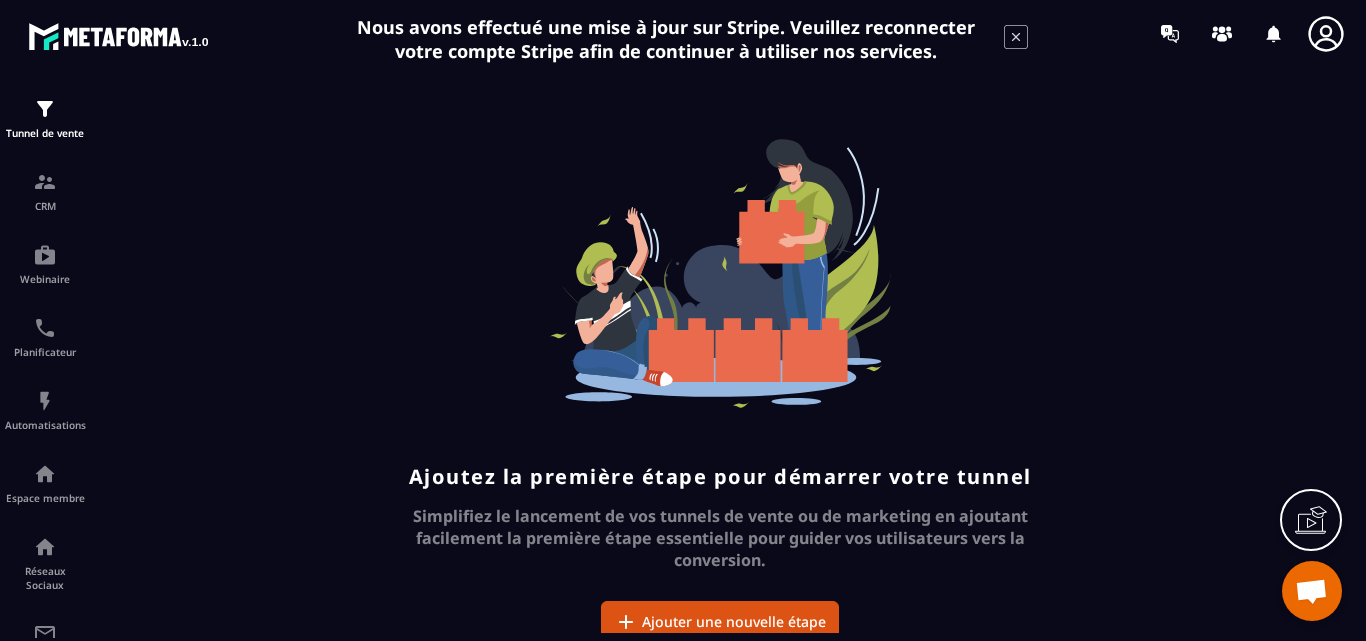 scroll, scrollTop: 96, scrollLeft: 0, axis: vertical 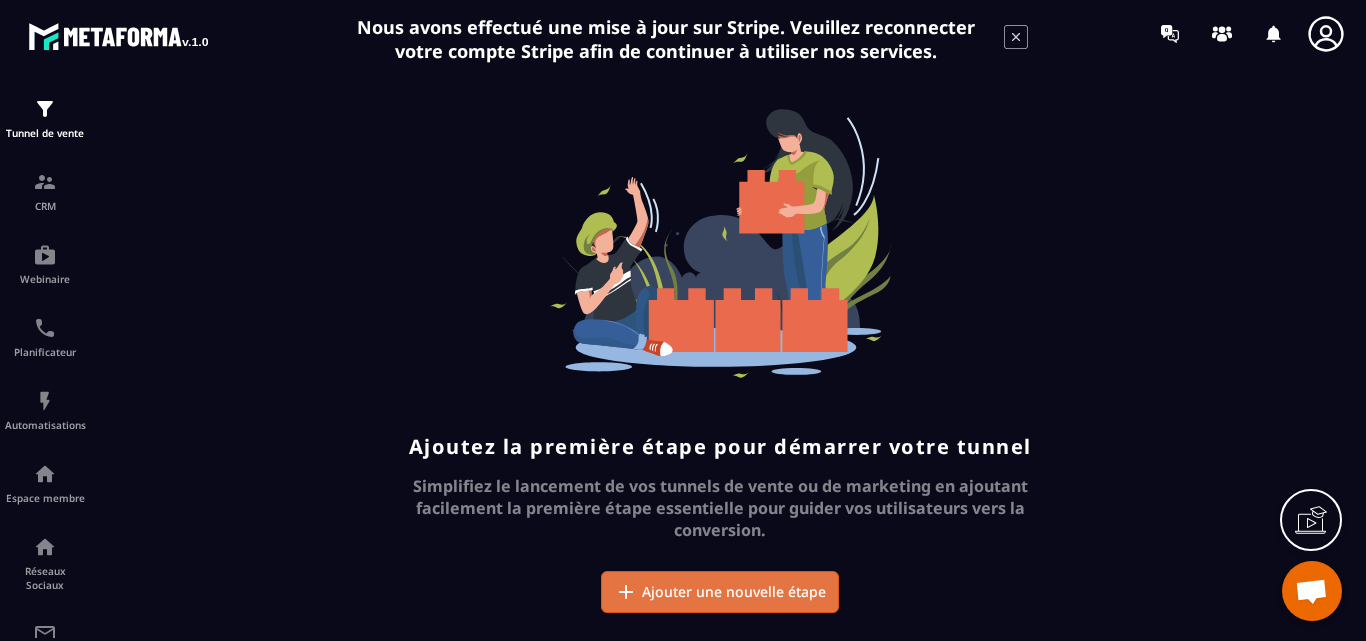 click on "Ajouter une nouvelle étape" at bounding box center [734, 592] 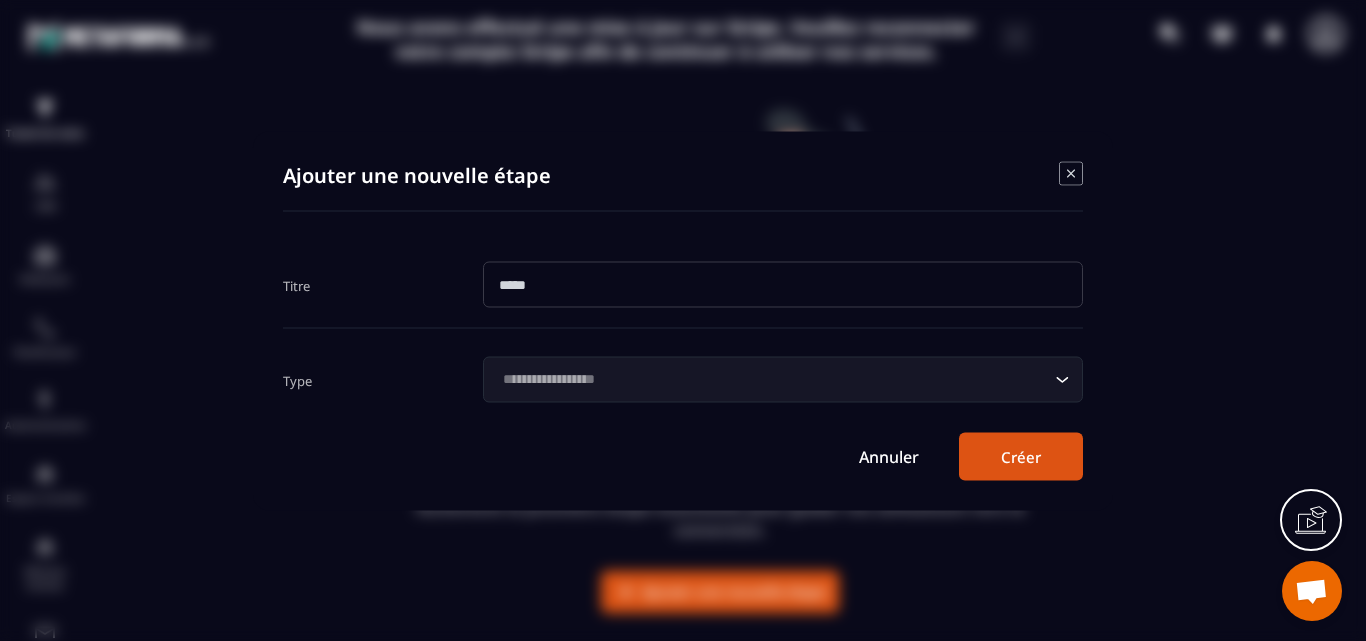 click at bounding box center [783, 284] 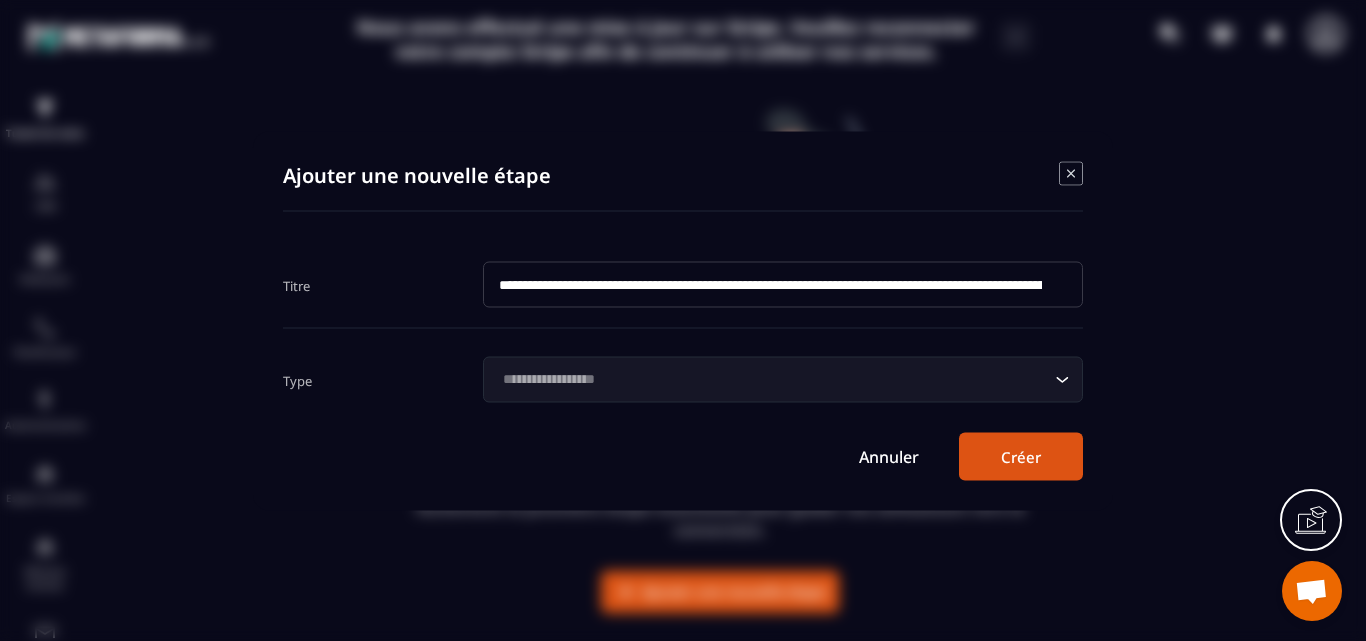 scroll, scrollTop: 0, scrollLeft: 178, axis: horizontal 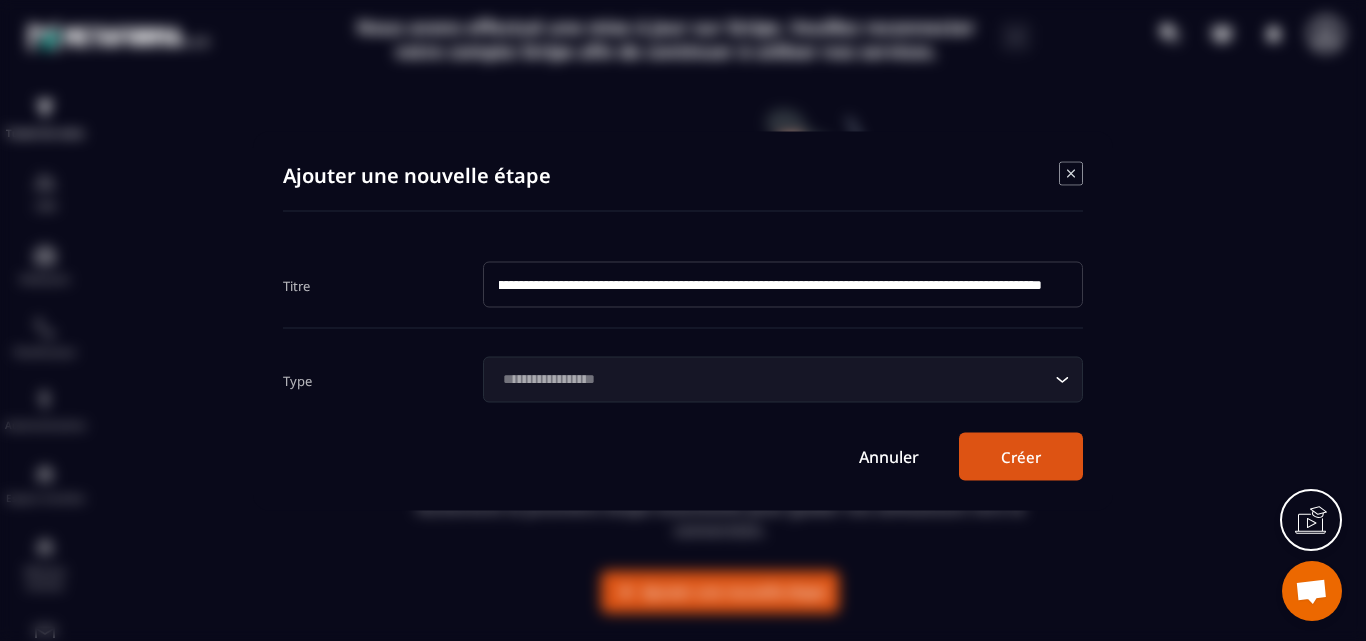 paste on "**********" 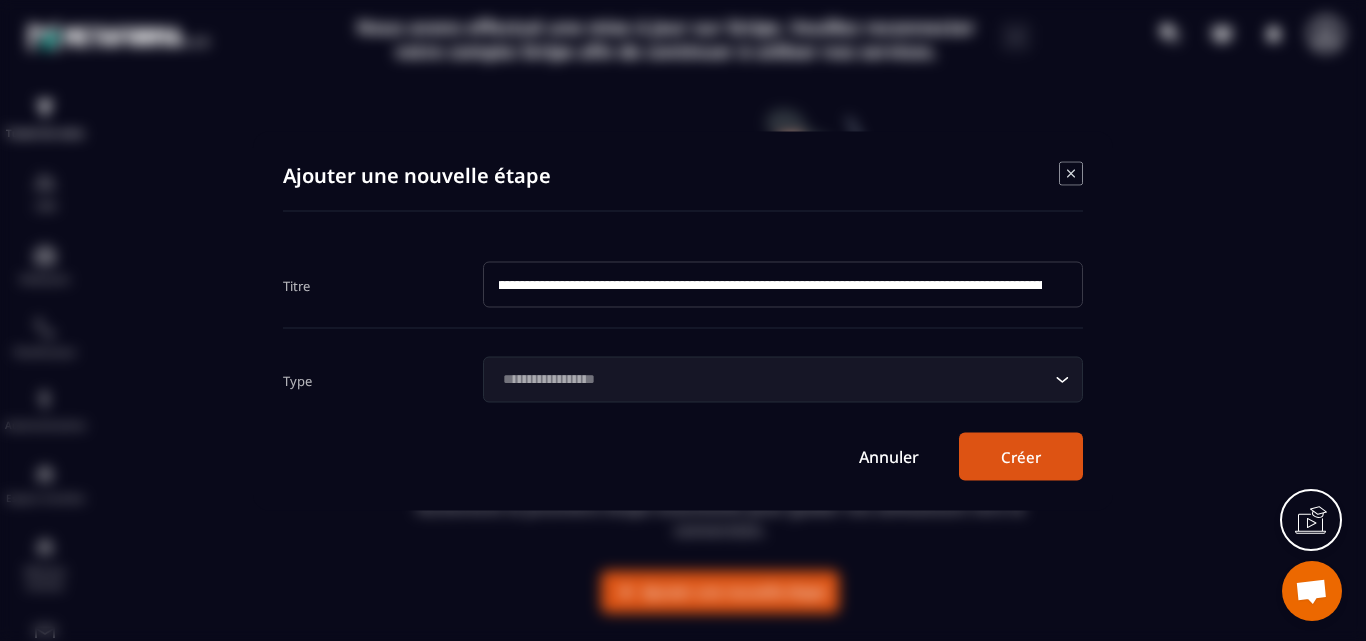 scroll, scrollTop: 0, scrollLeft: 708, axis: horizontal 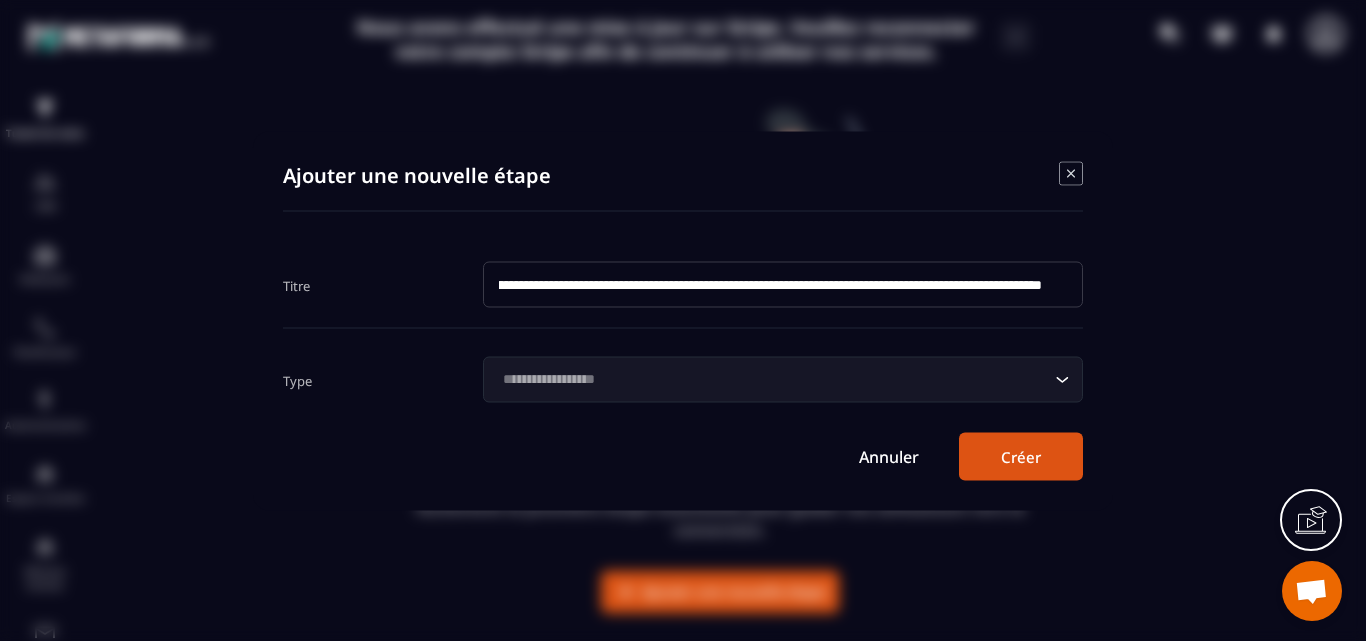 click on "**********" at bounding box center (783, 284) 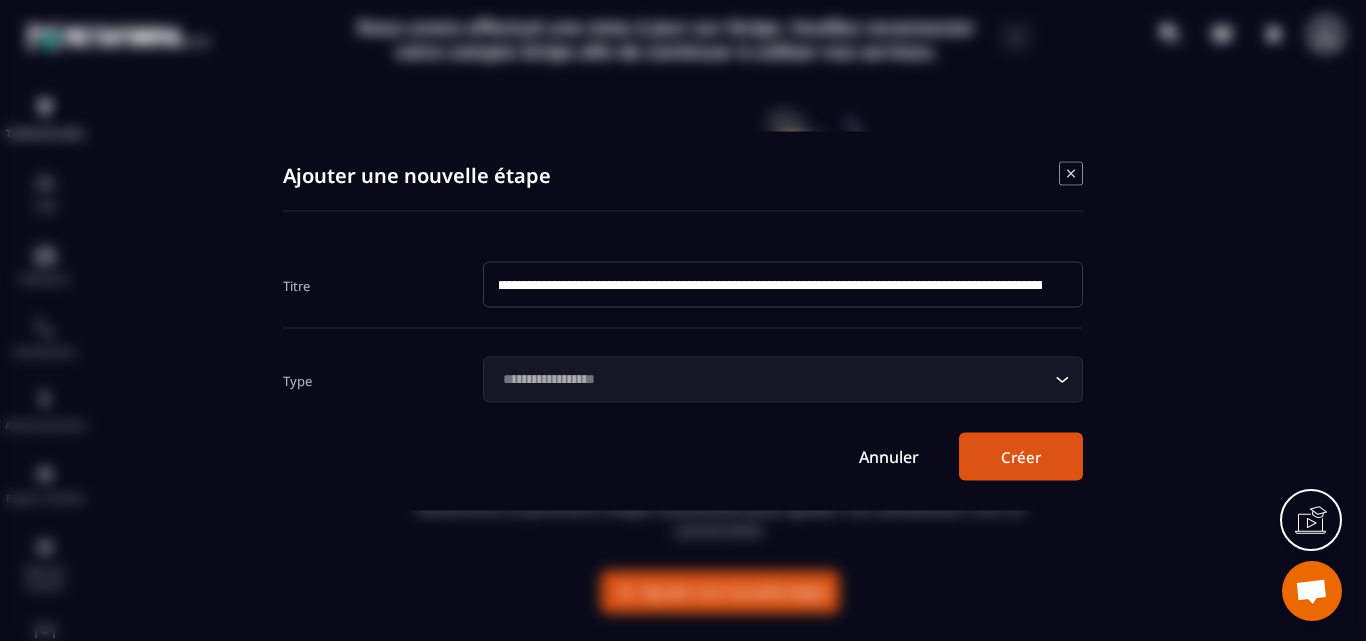 scroll, scrollTop: 0, scrollLeft: 0, axis: both 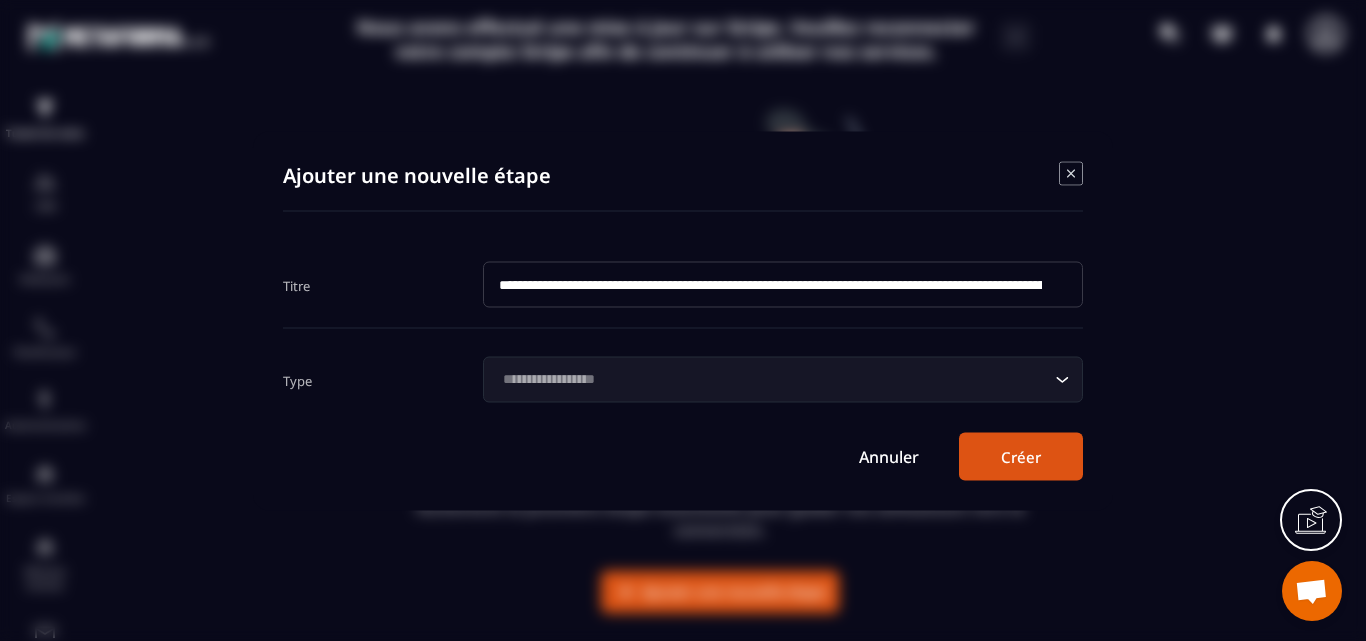 type on "**********" 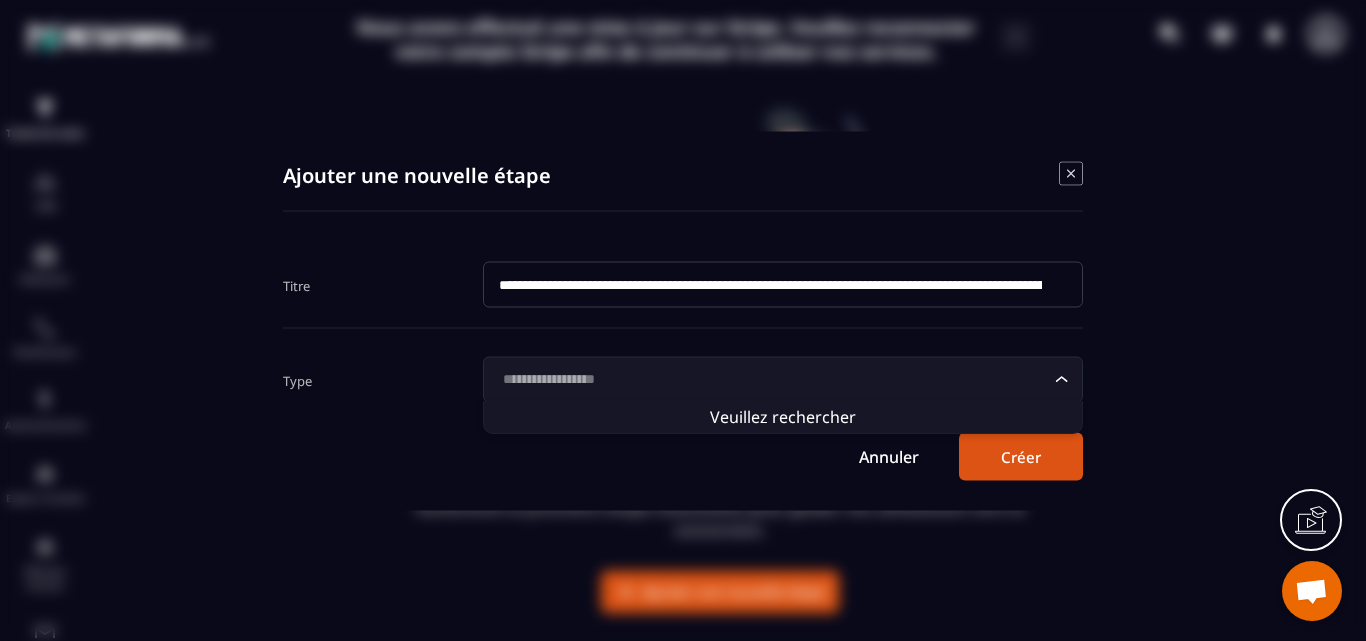 click 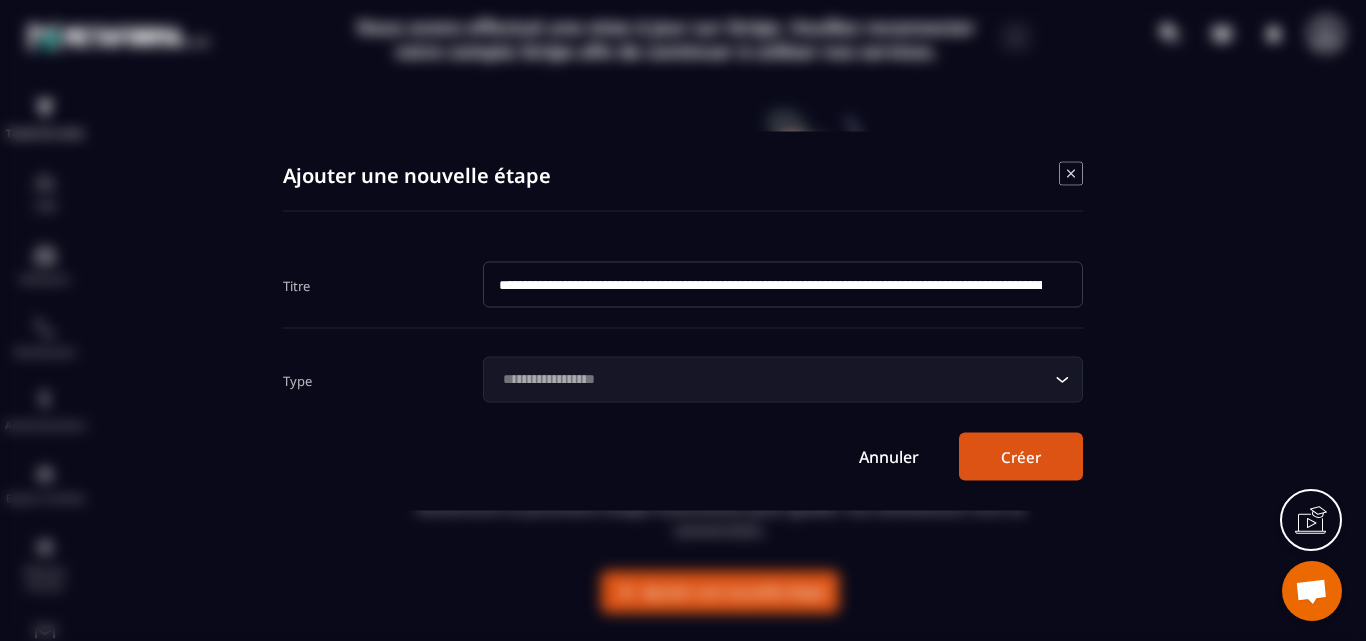 click 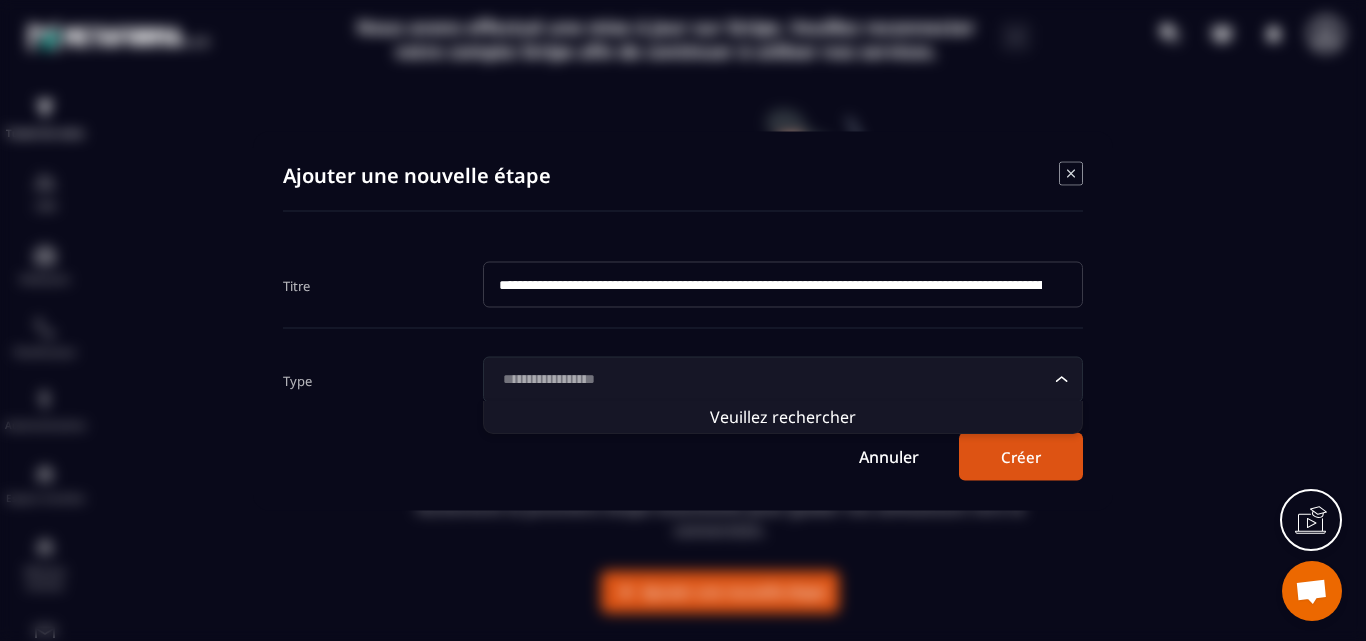 click on "Veuillez rechercher" 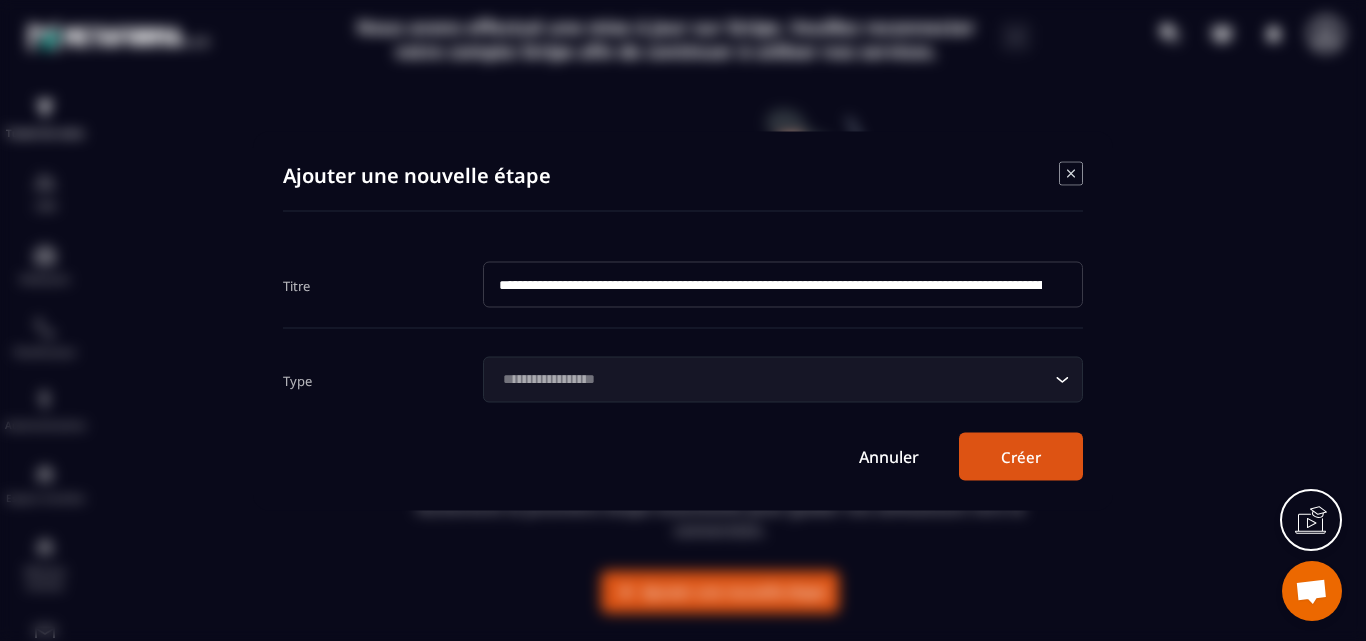 click 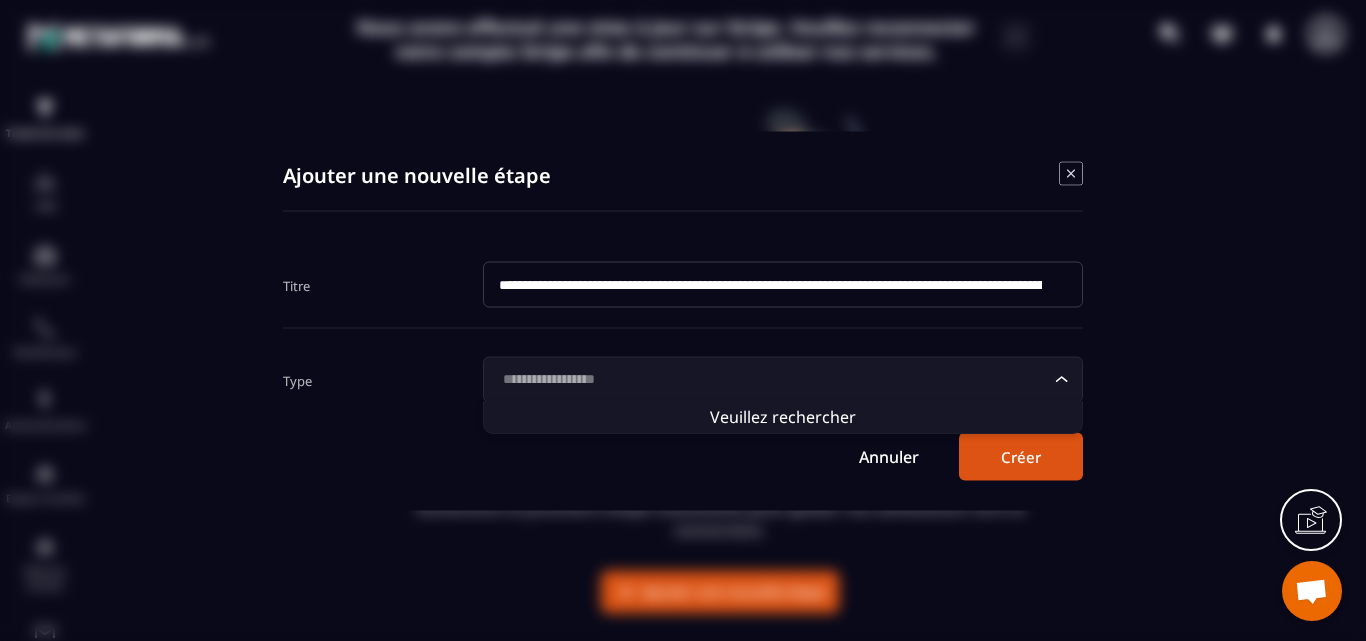 click 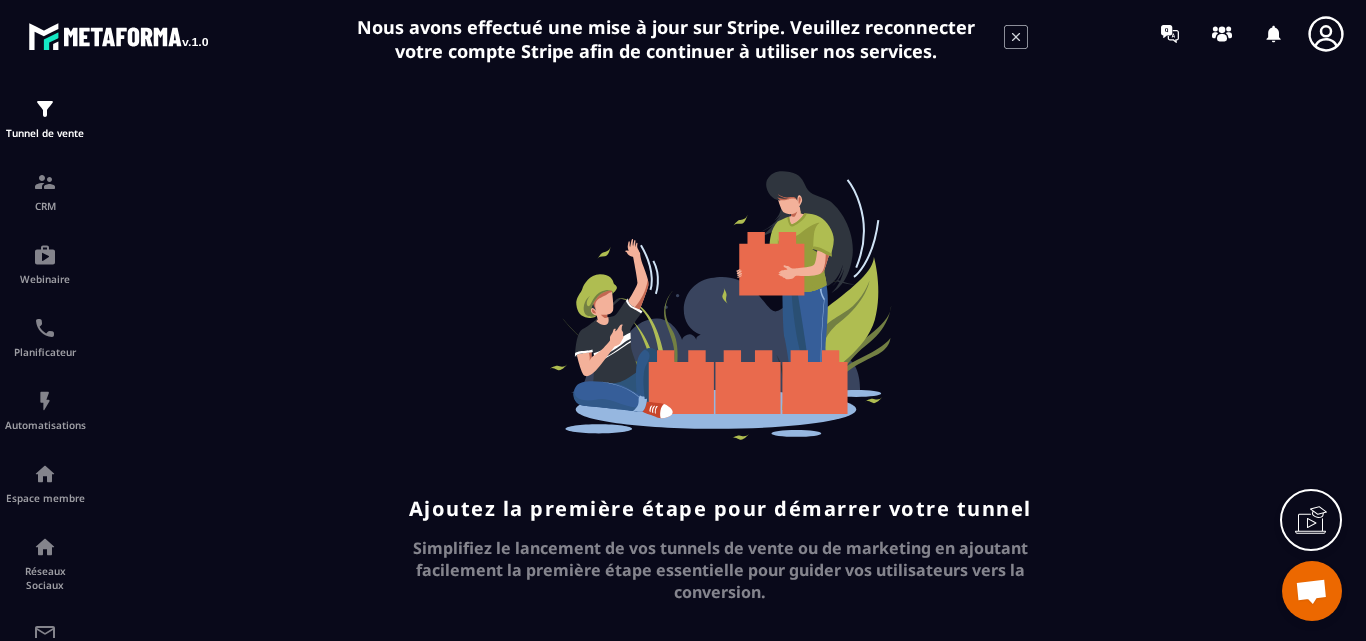 scroll, scrollTop: 0, scrollLeft: 0, axis: both 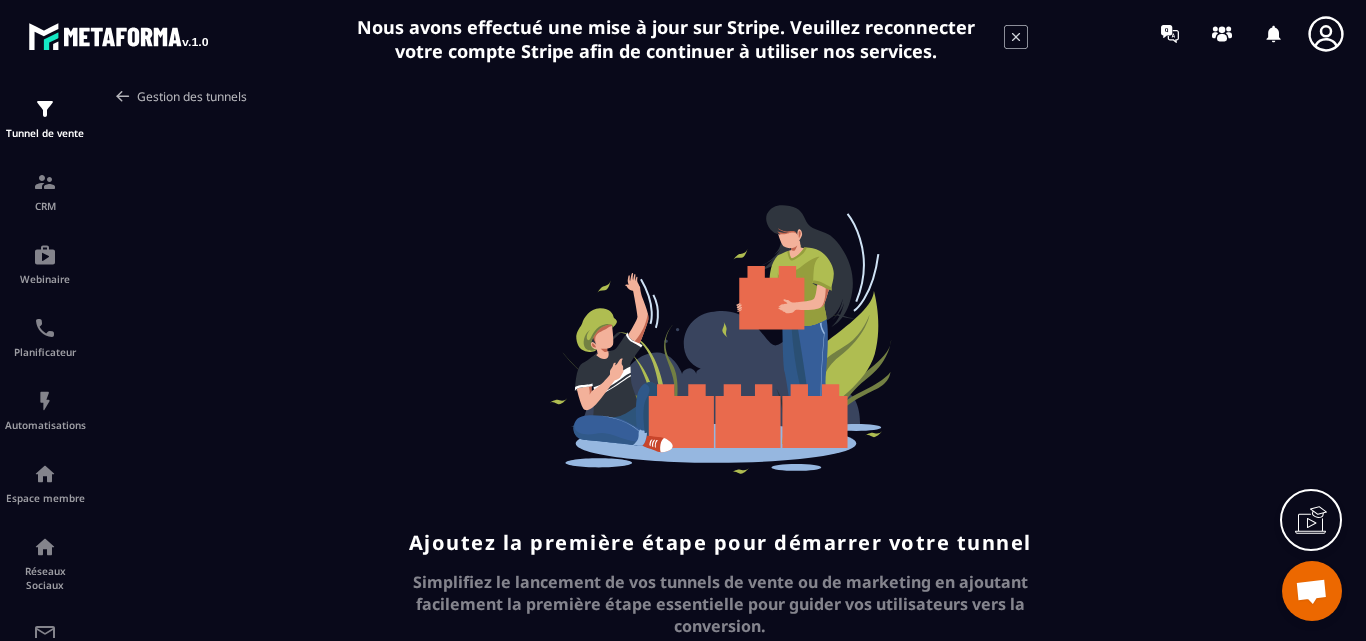 click at bounding box center (123, 96) 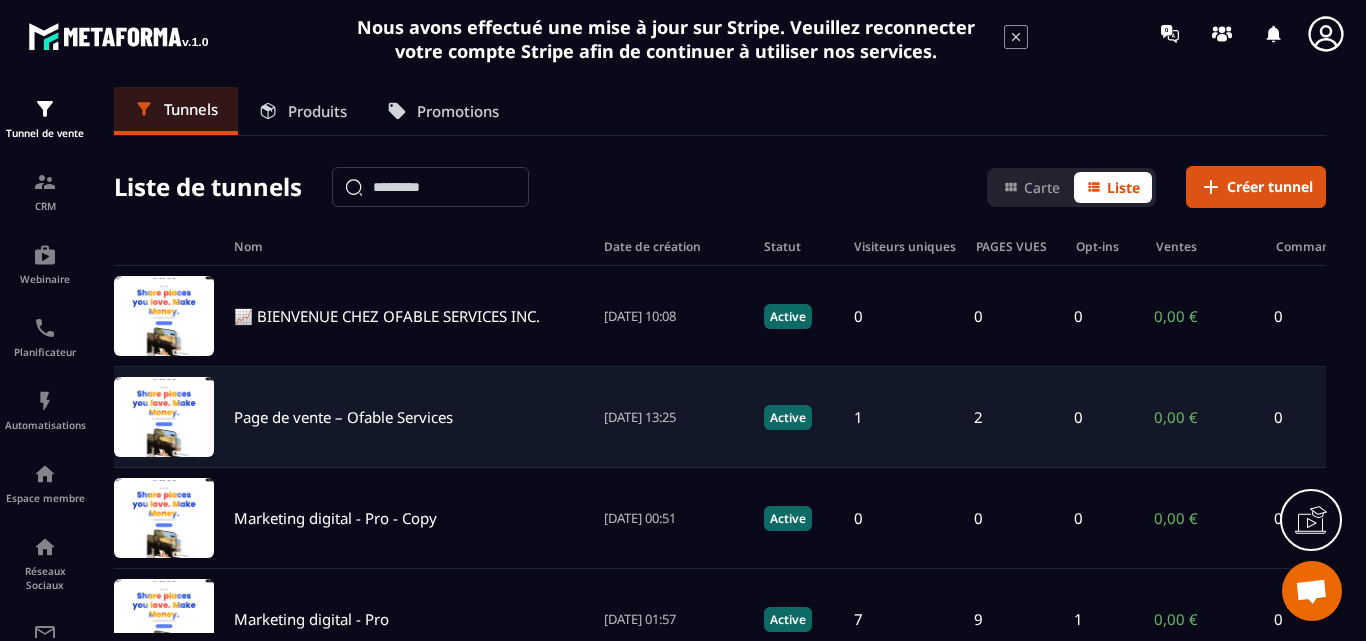 click on "Page de vente – Ofable Services" at bounding box center (343, 417) 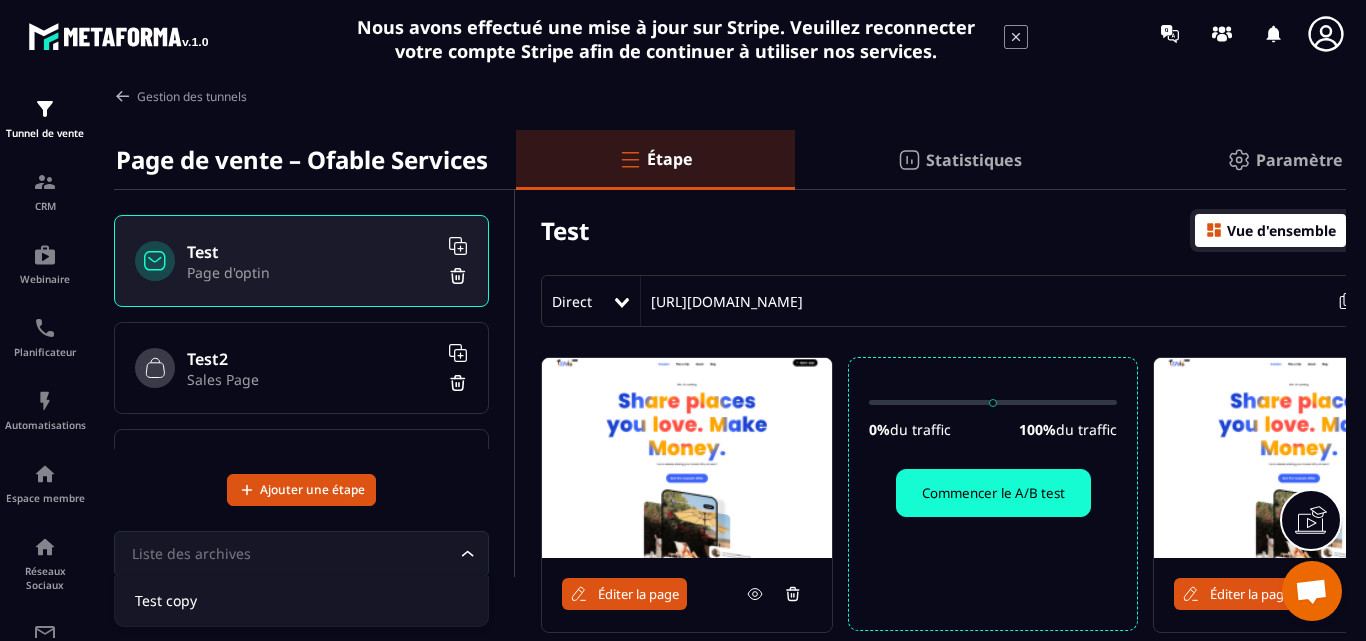 click 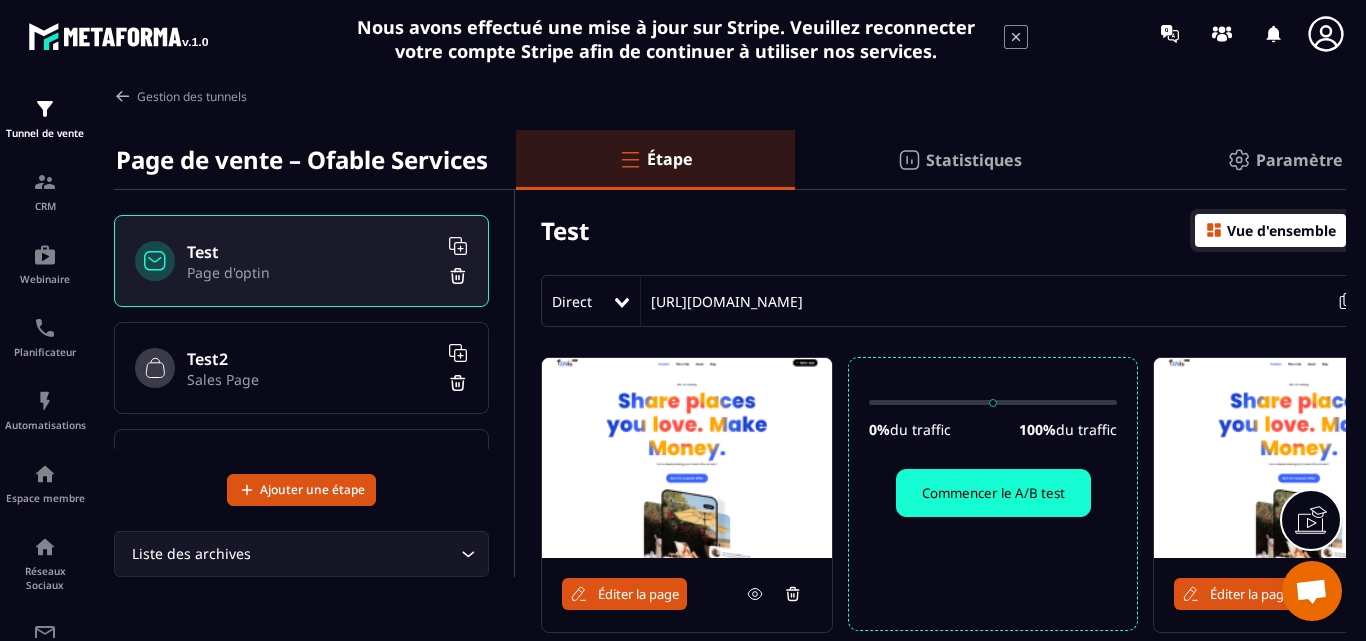 click on "Sales Page" at bounding box center (312, 379) 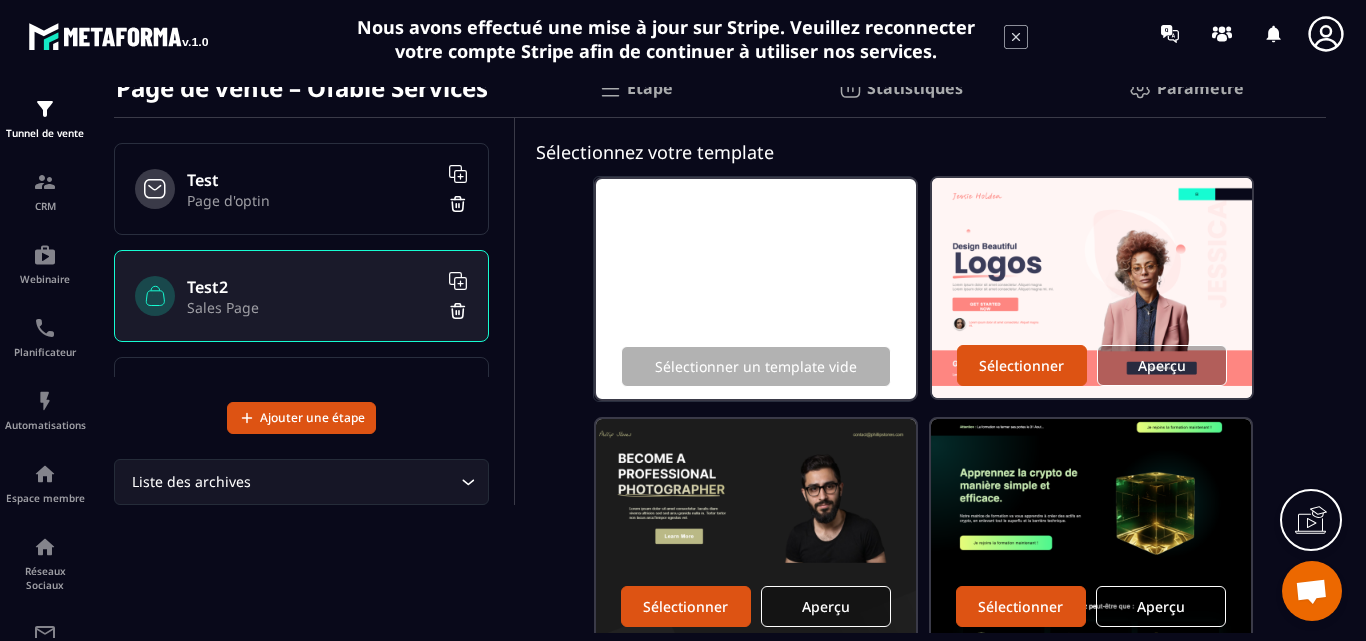 scroll, scrollTop: 0, scrollLeft: 0, axis: both 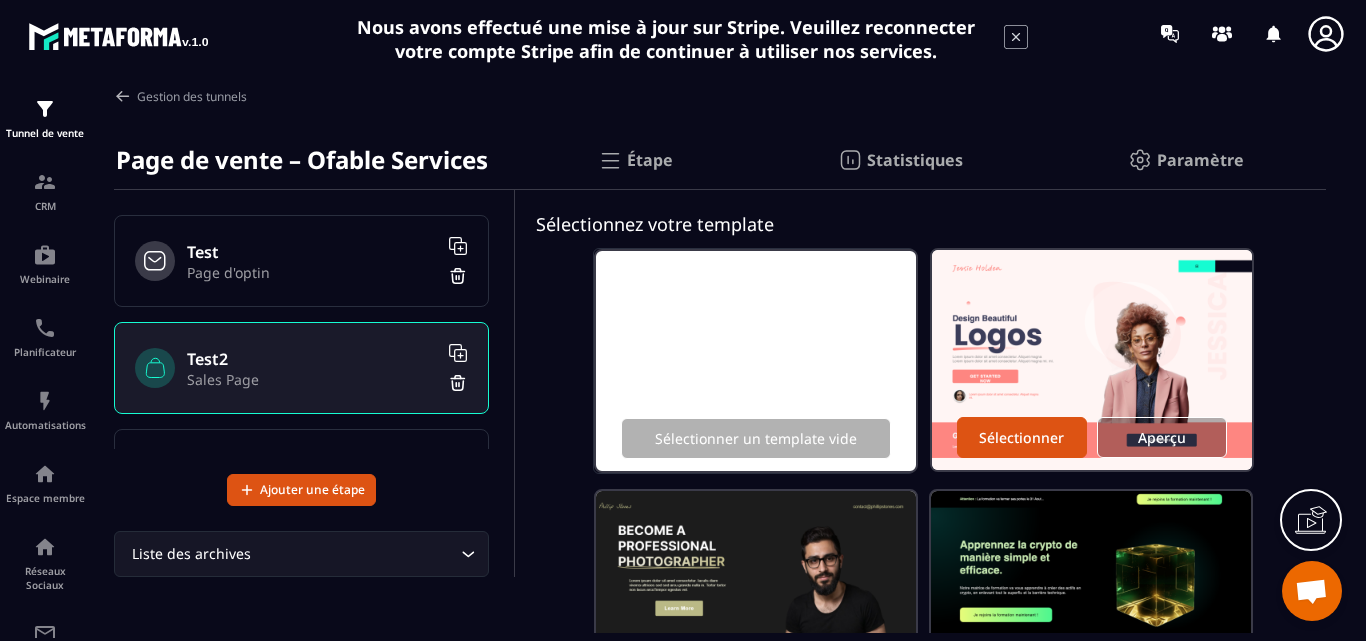 click on "Test" at bounding box center (312, 252) 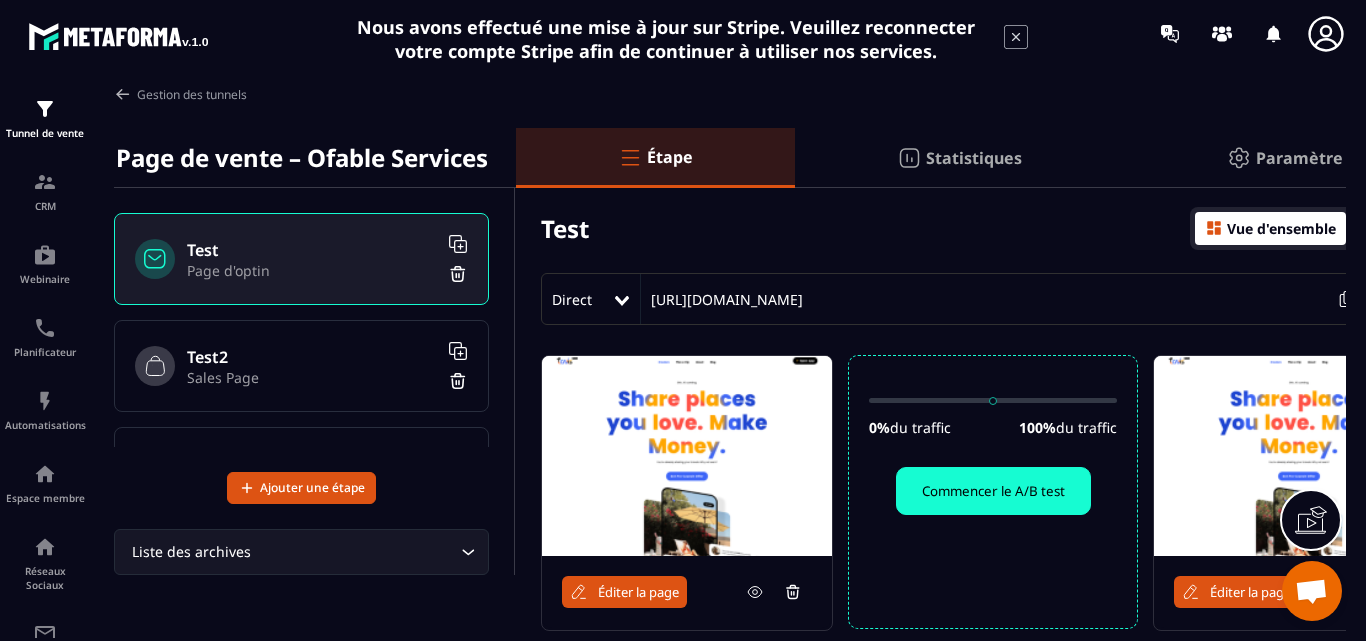 scroll, scrollTop: 0, scrollLeft: 0, axis: both 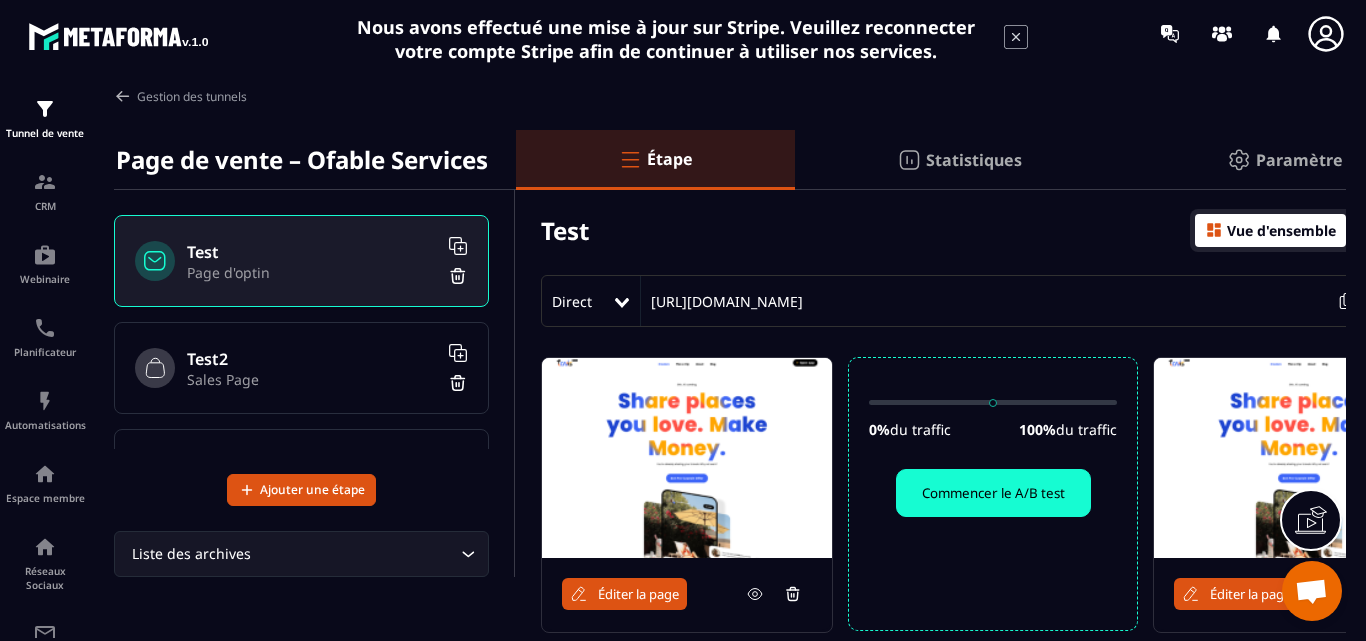 click at bounding box center [630, 159] 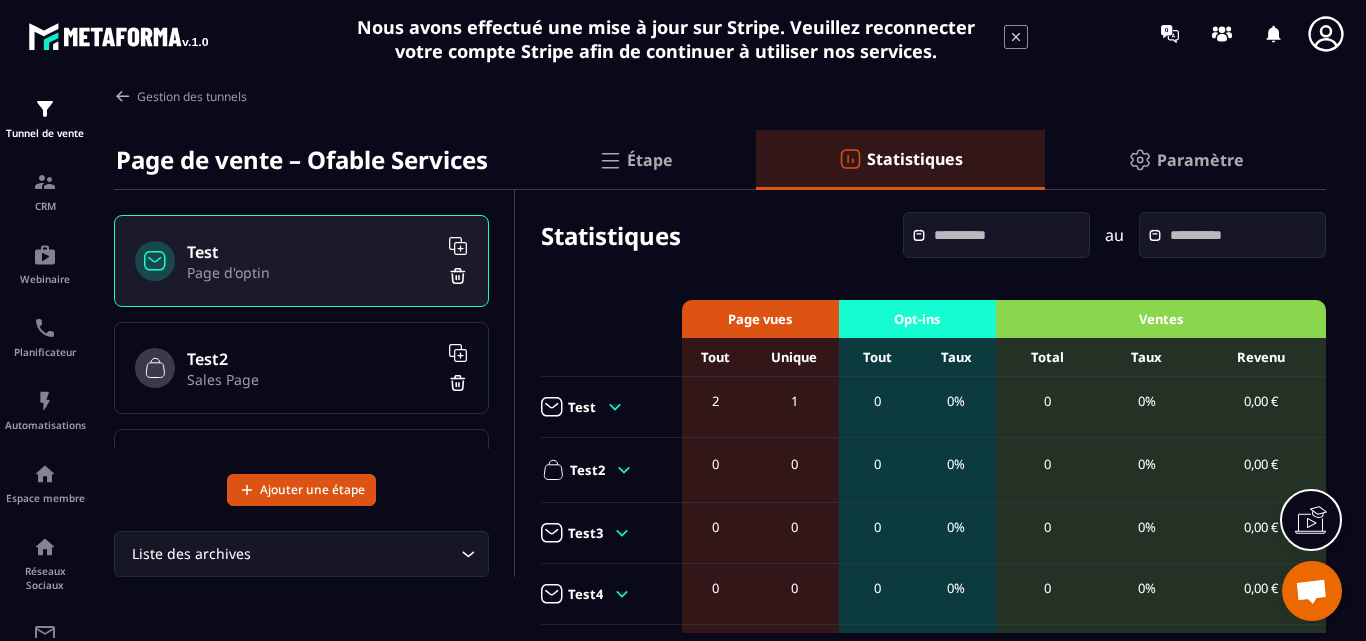 click on "Paramètre" at bounding box center (1200, 160) 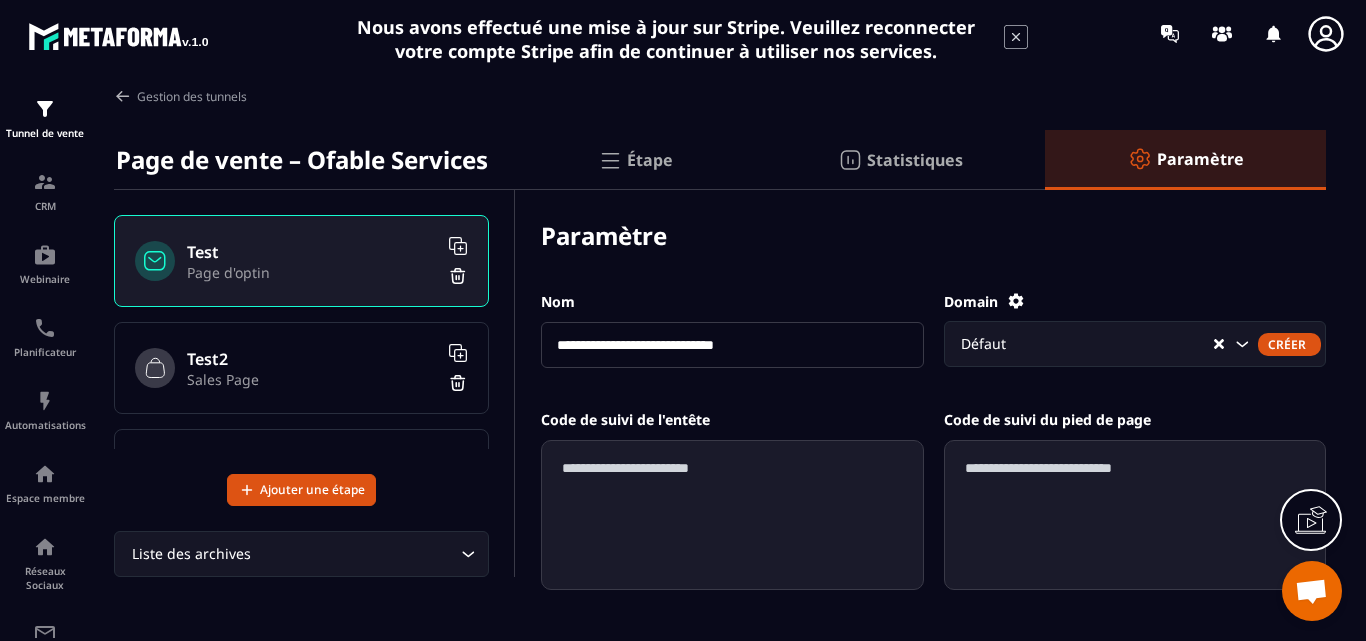 click on "**********" at bounding box center (732, 345) 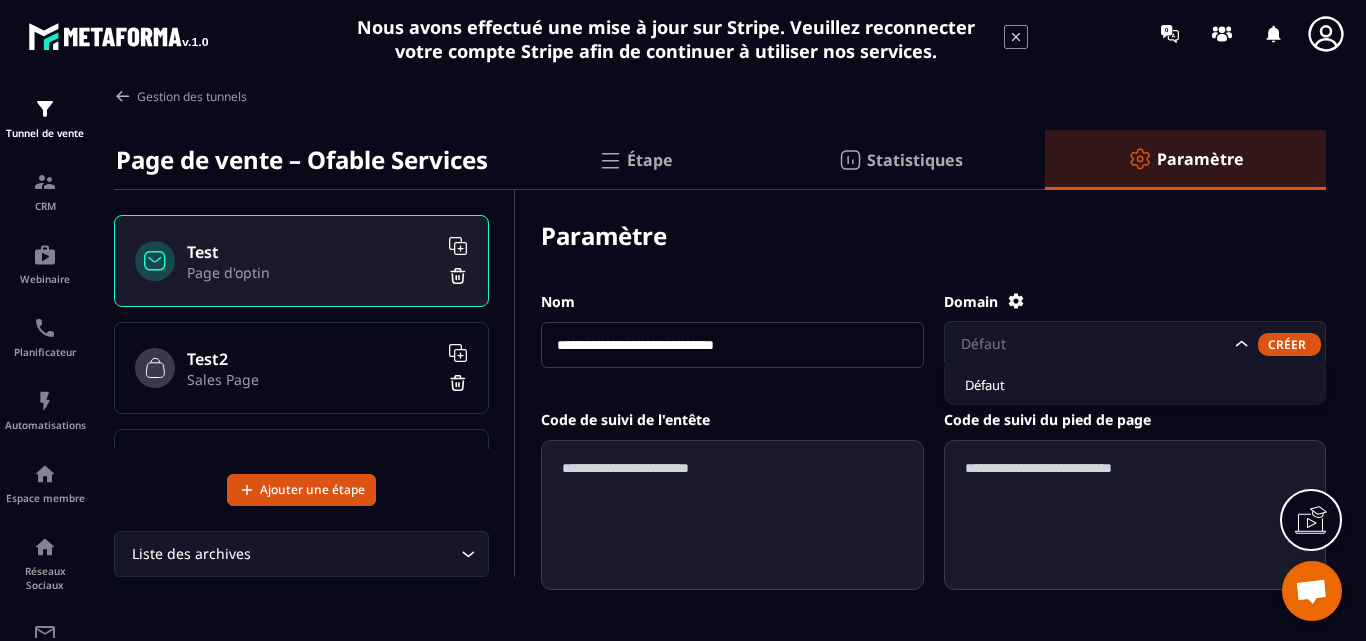 click 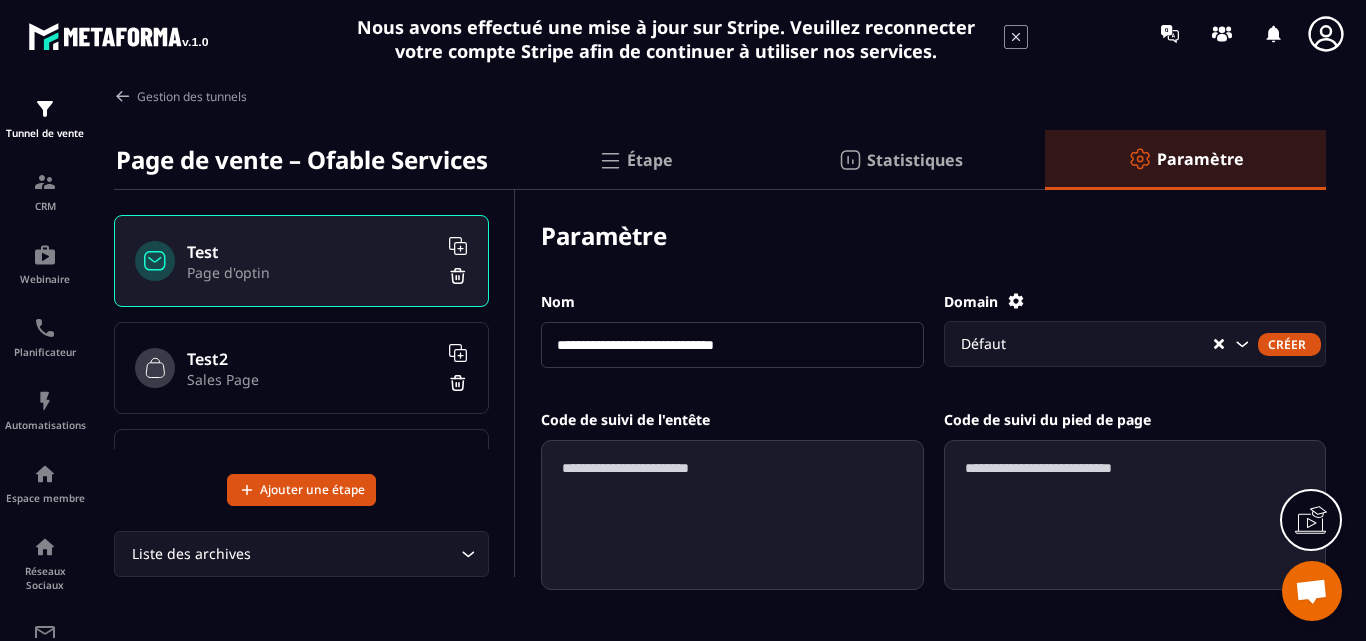 click 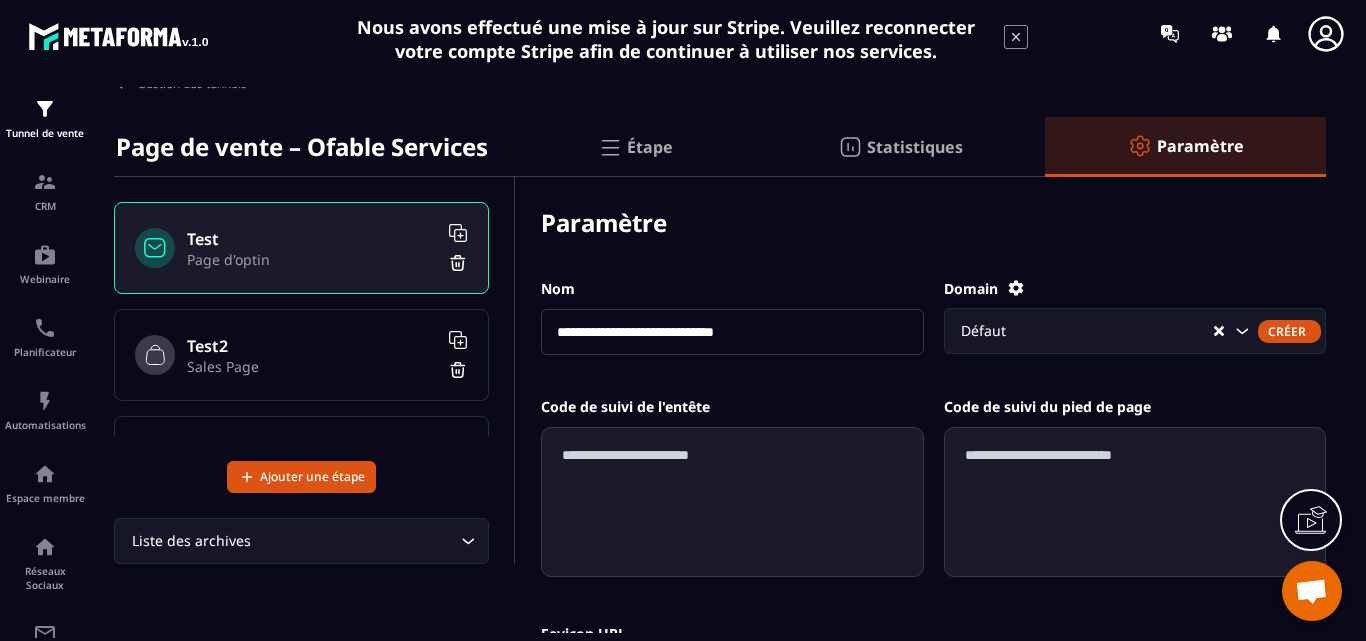scroll, scrollTop: 0, scrollLeft: 0, axis: both 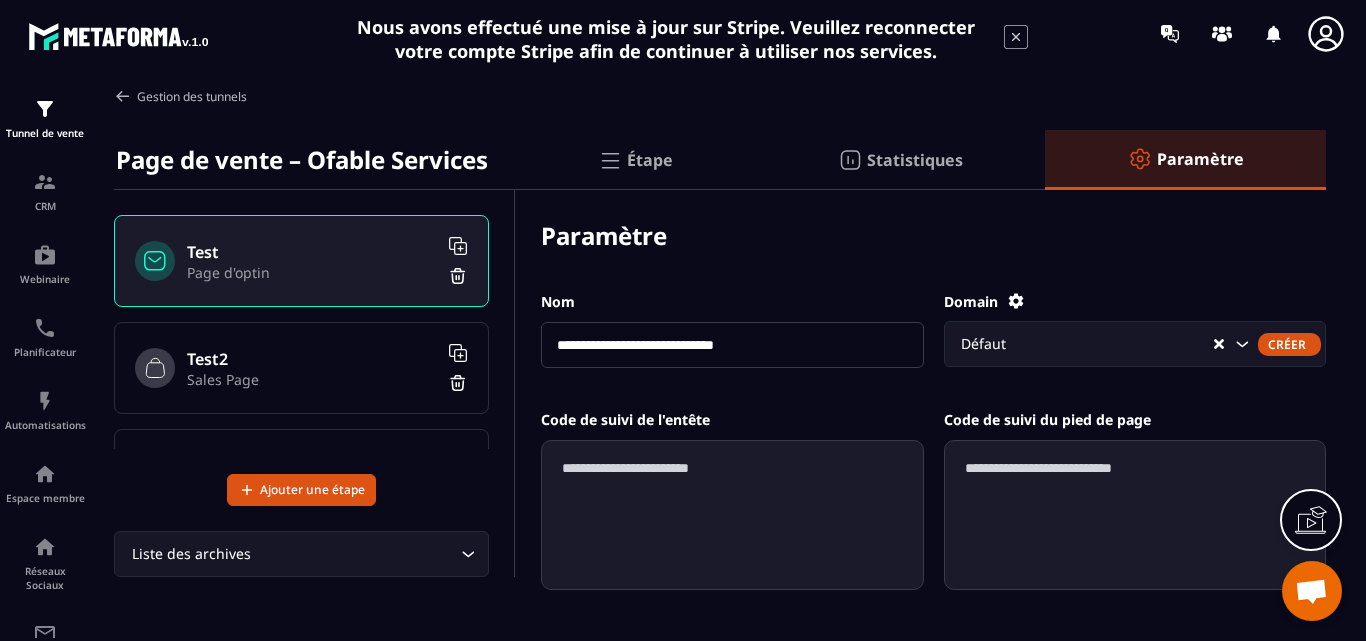 click at bounding box center [123, 96] 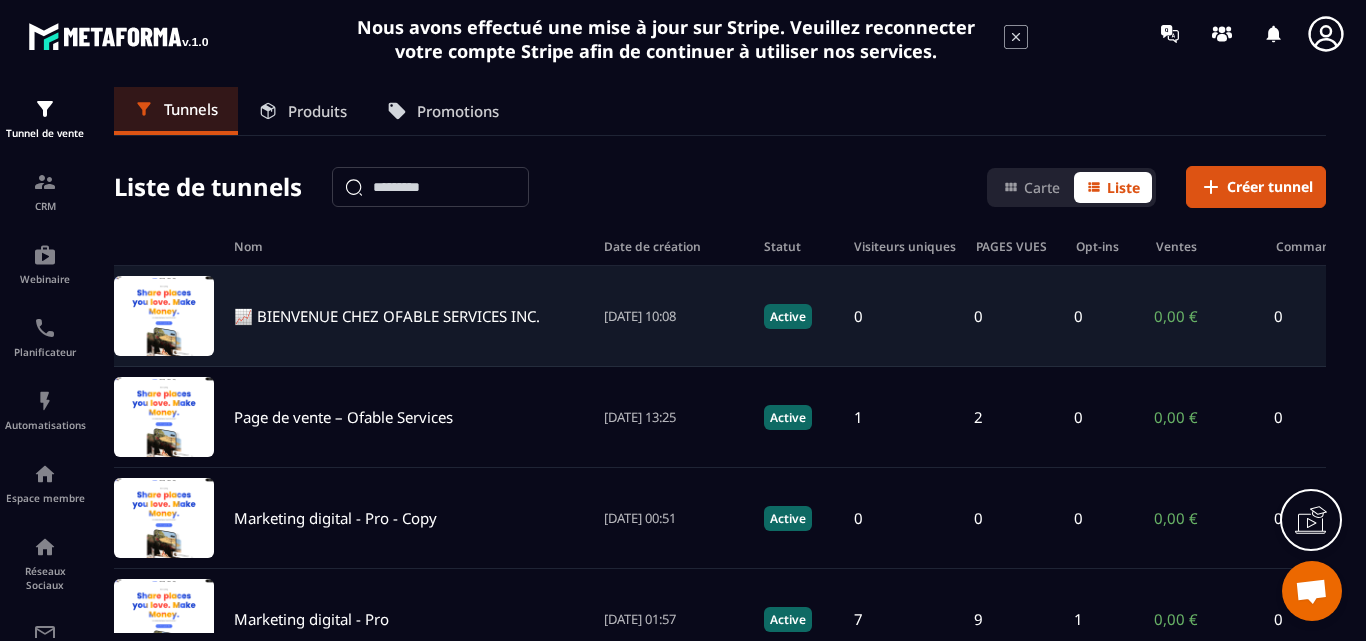 click on "📈 BIENVENUE CHEZ OFABLE SERVICES INC." at bounding box center (387, 316) 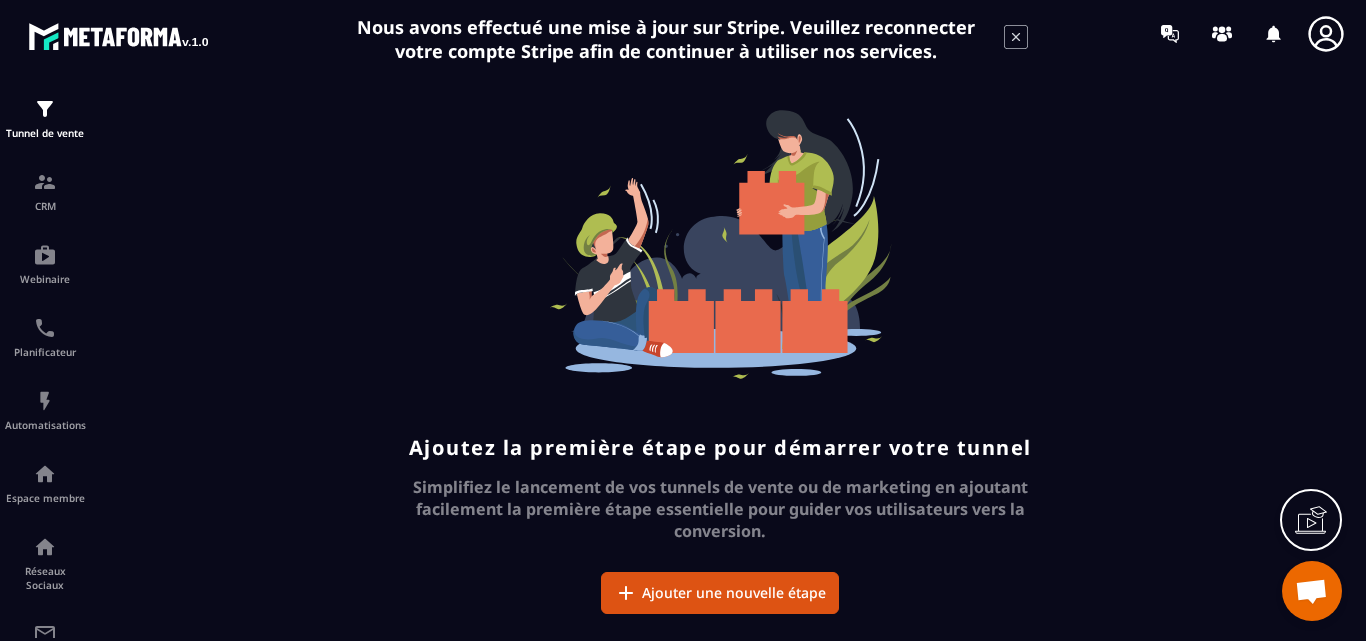 scroll, scrollTop: 96, scrollLeft: 0, axis: vertical 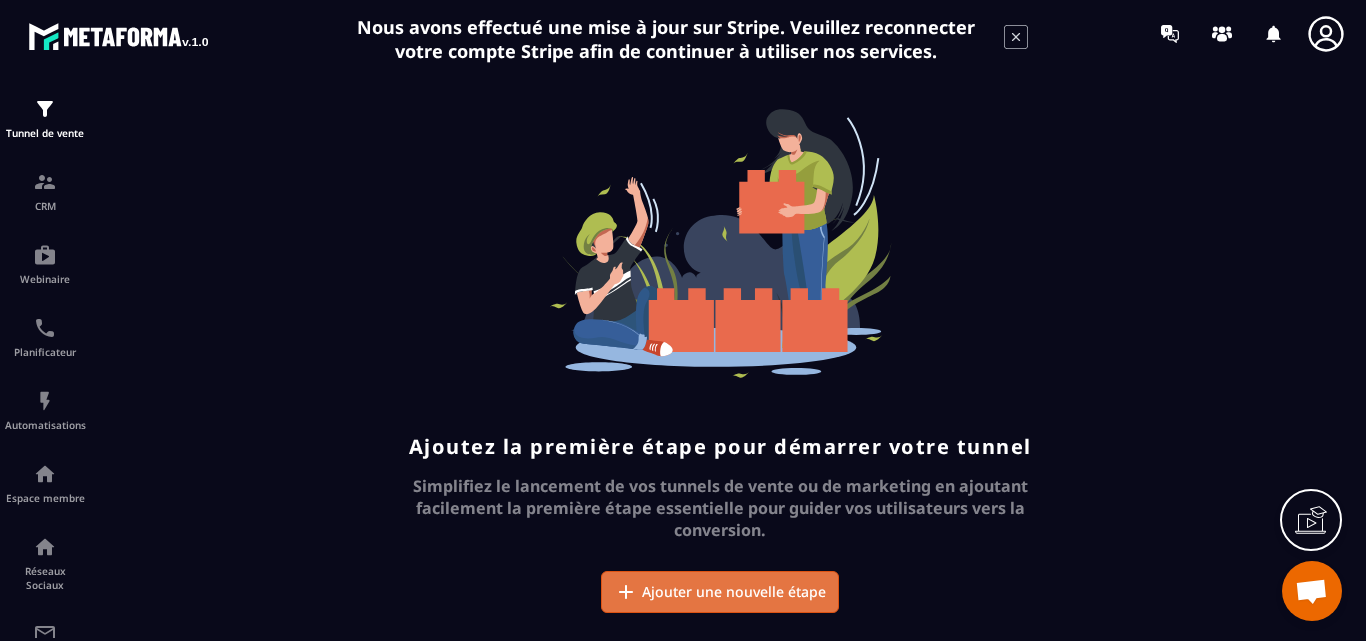 click on "Ajouter une nouvelle étape" at bounding box center (734, 592) 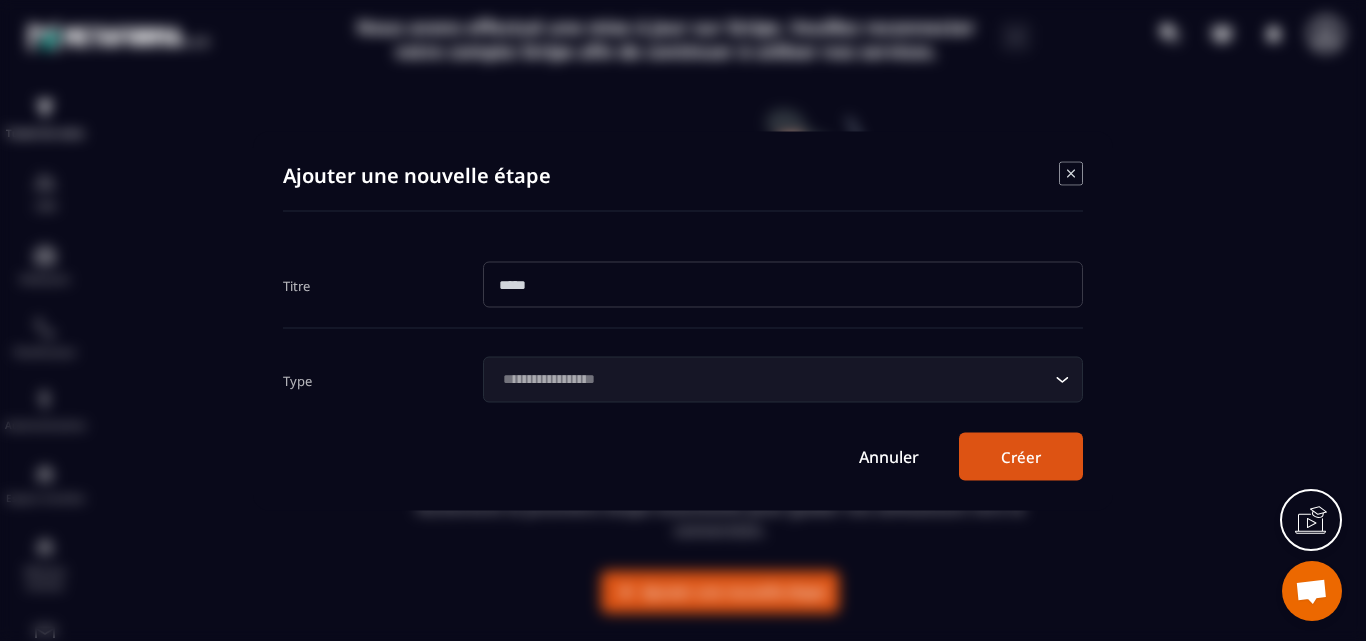 click at bounding box center (783, 284) 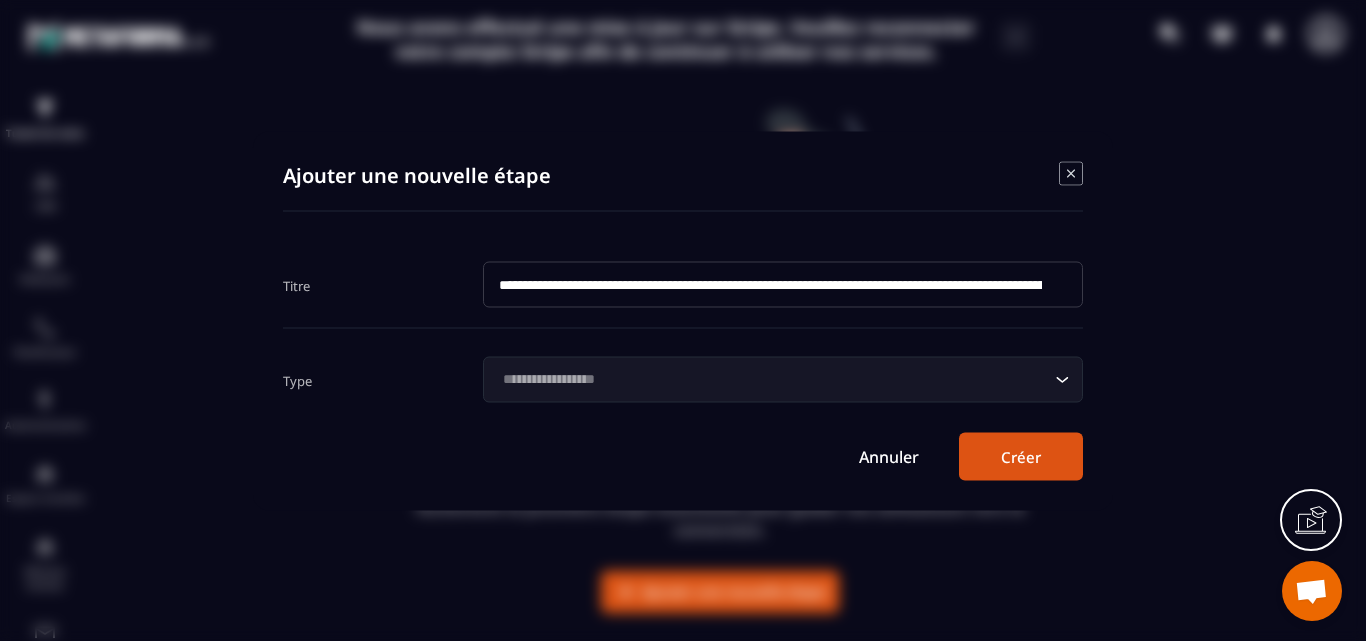 scroll, scrollTop: 0, scrollLeft: 708, axis: horizontal 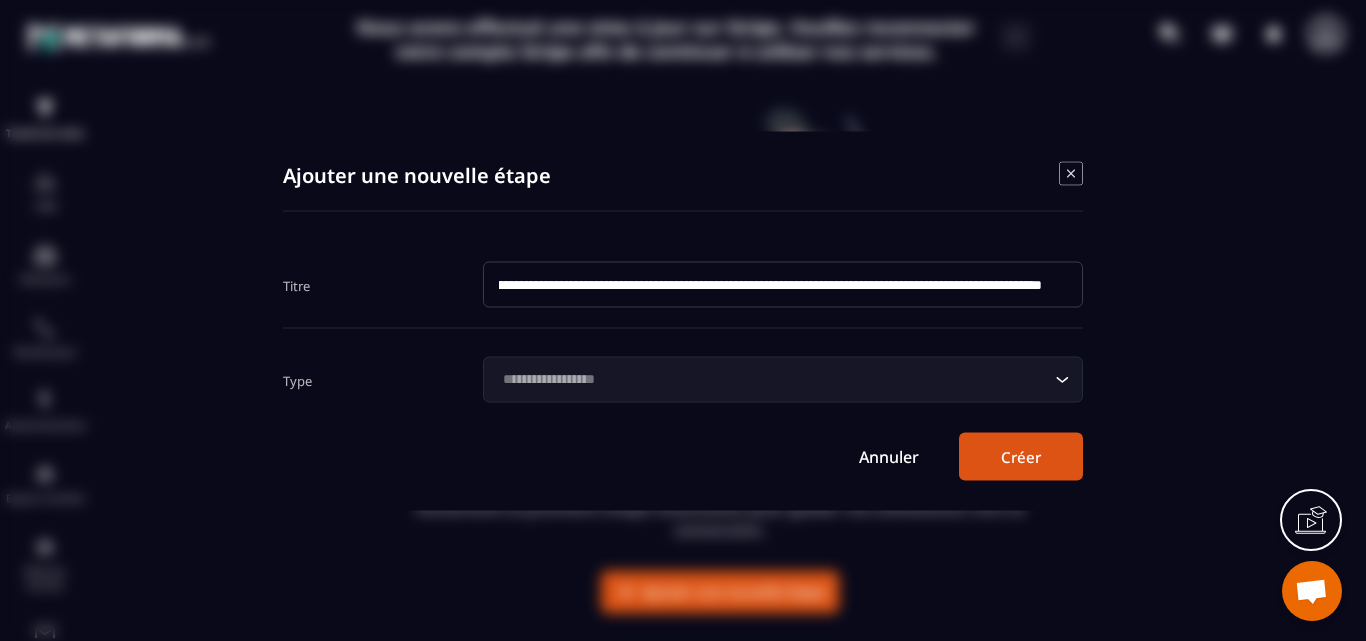 click on "**********" at bounding box center (783, 284) 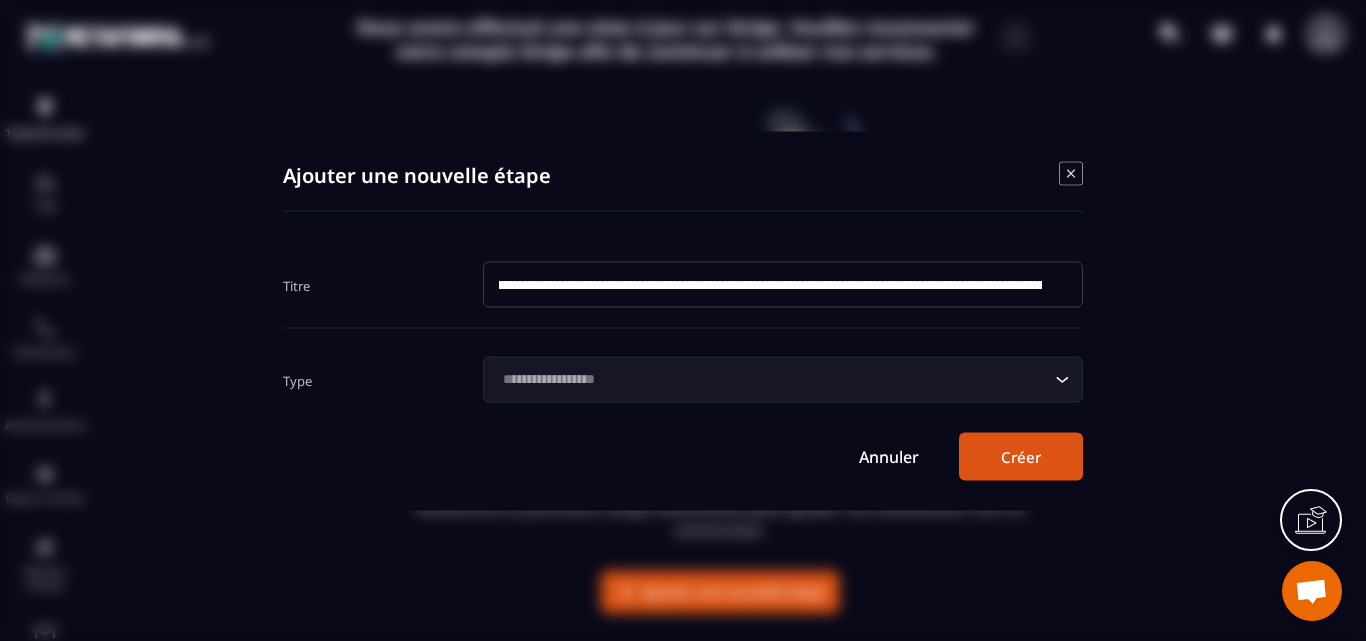 scroll, scrollTop: 0, scrollLeft: 0, axis: both 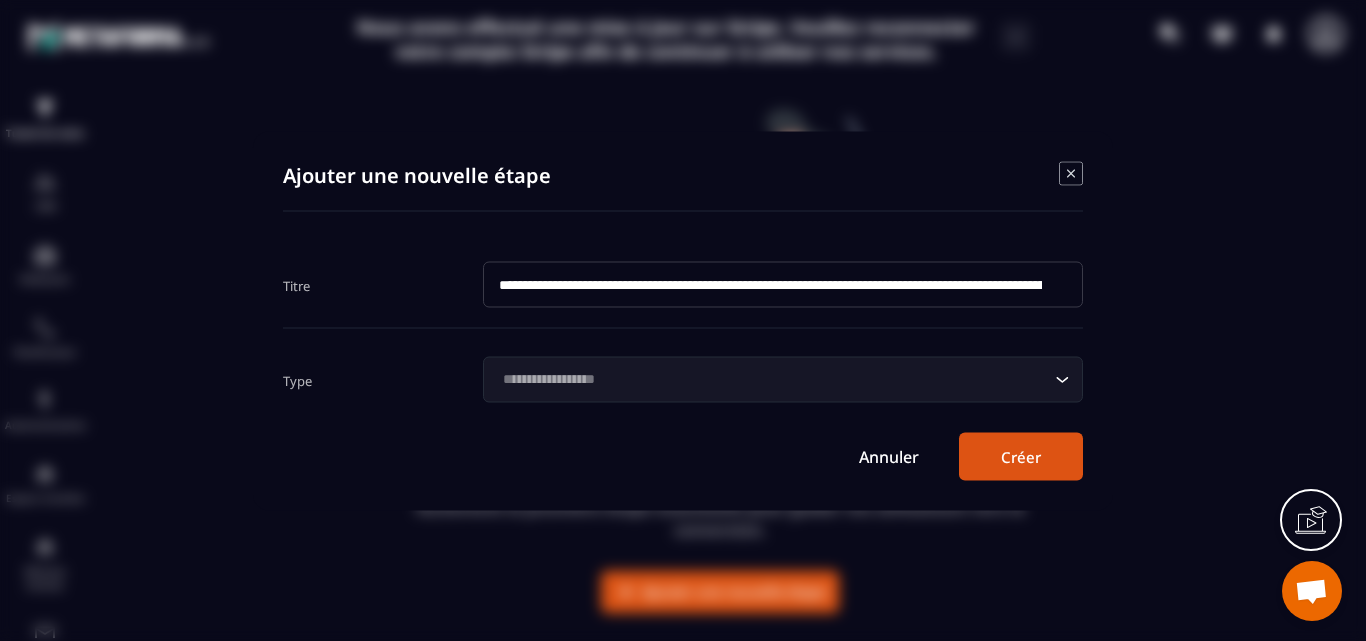 type on "**********" 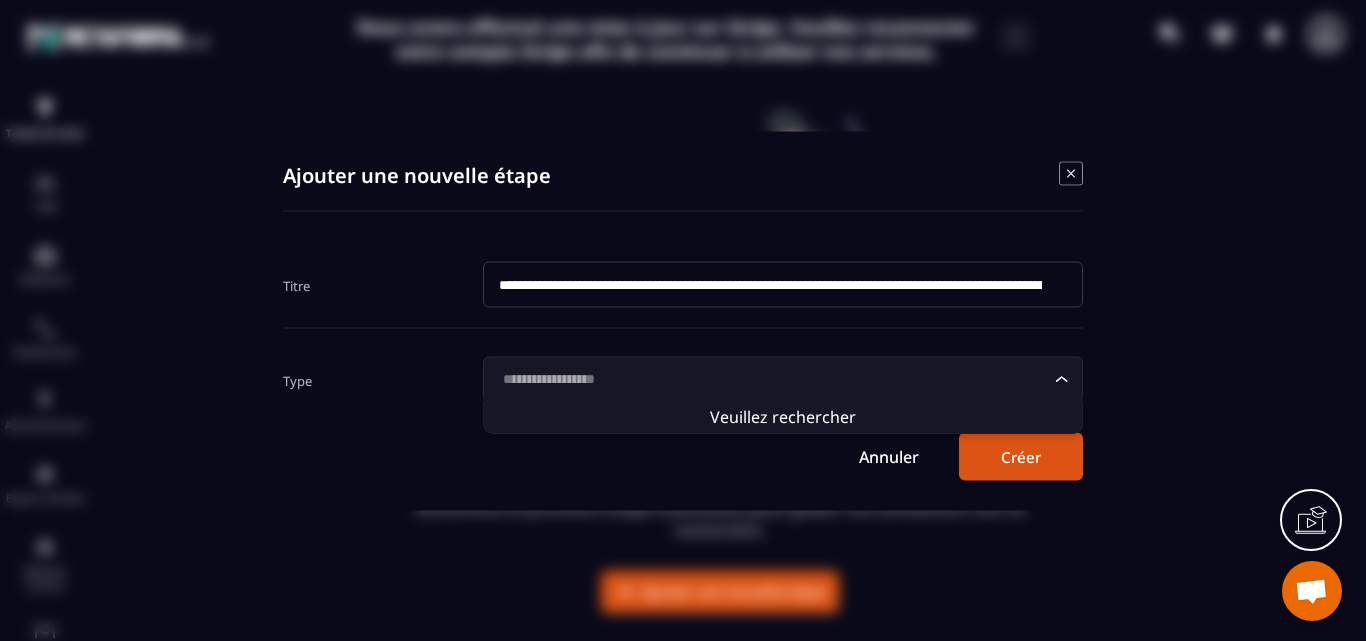 click 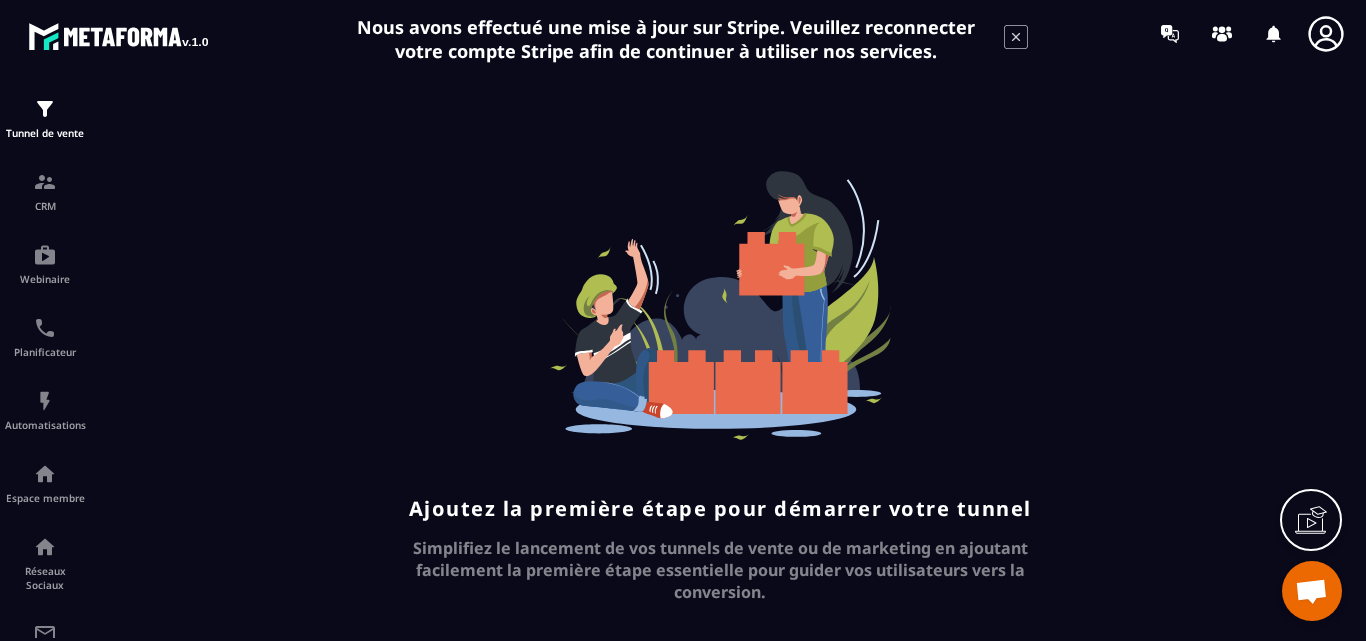 scroll, scrollTop: 0, scrollLeft: 0, axis: both 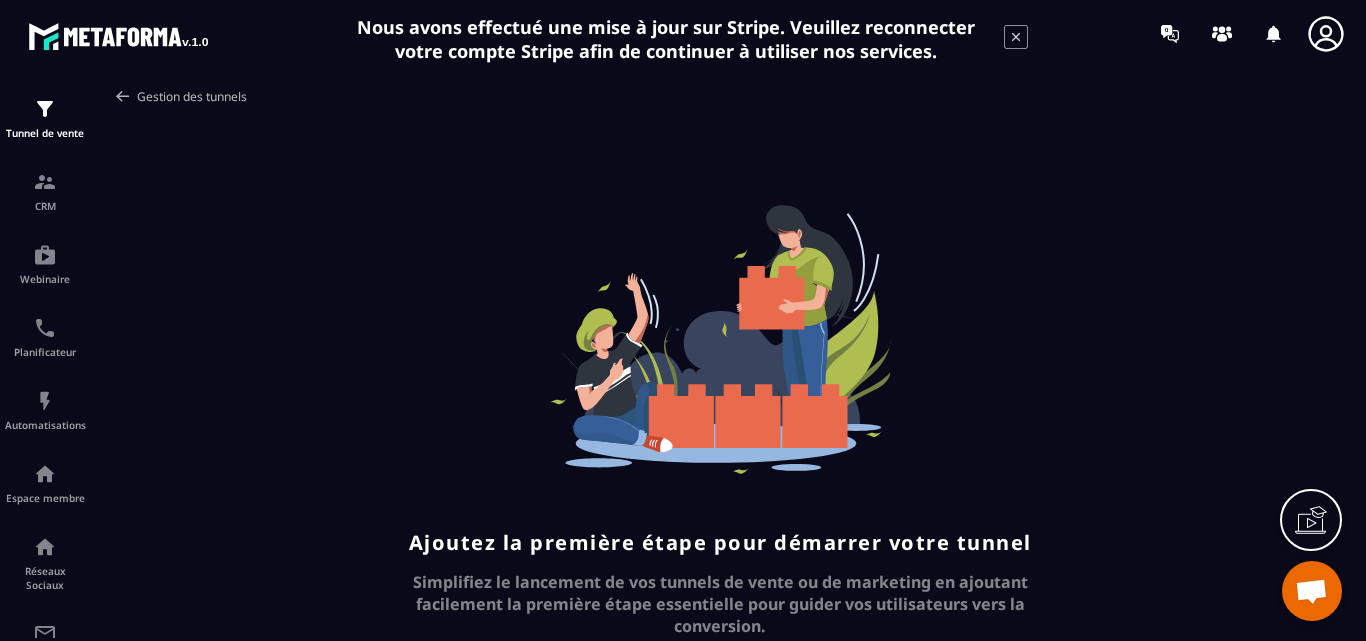 click at bounding box center (123, 96) 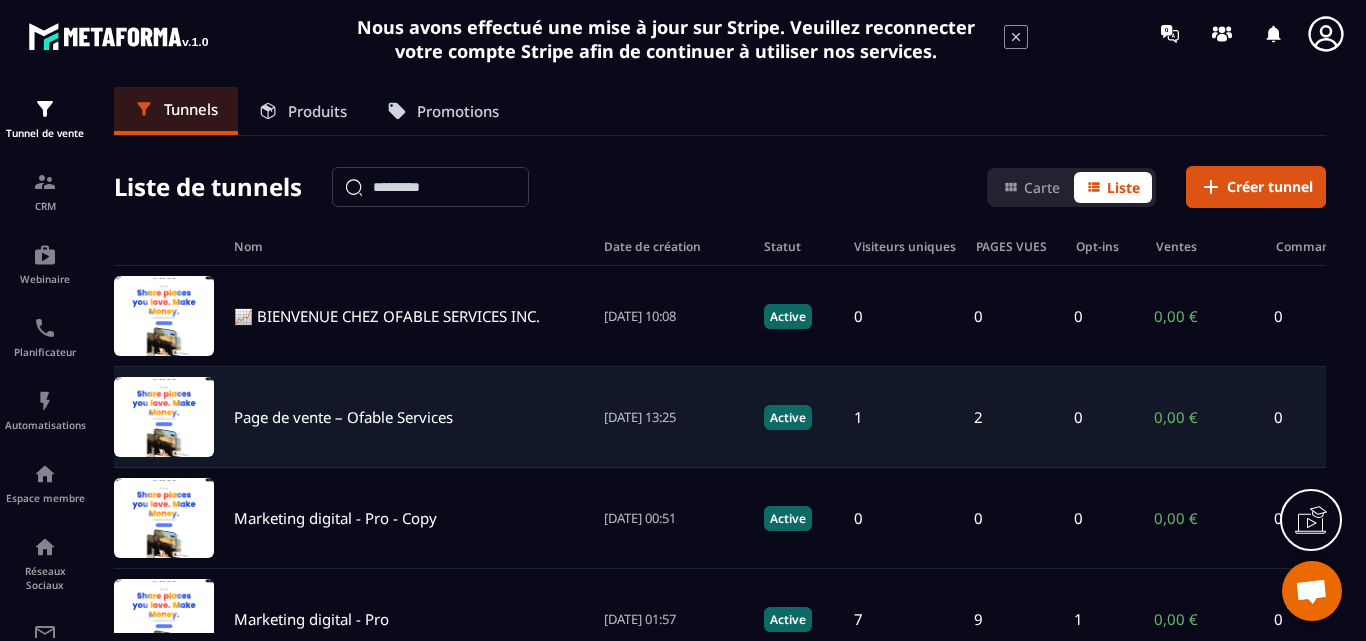 click on "Page de vente – Ofable Services" at bounding box center [343, 417] 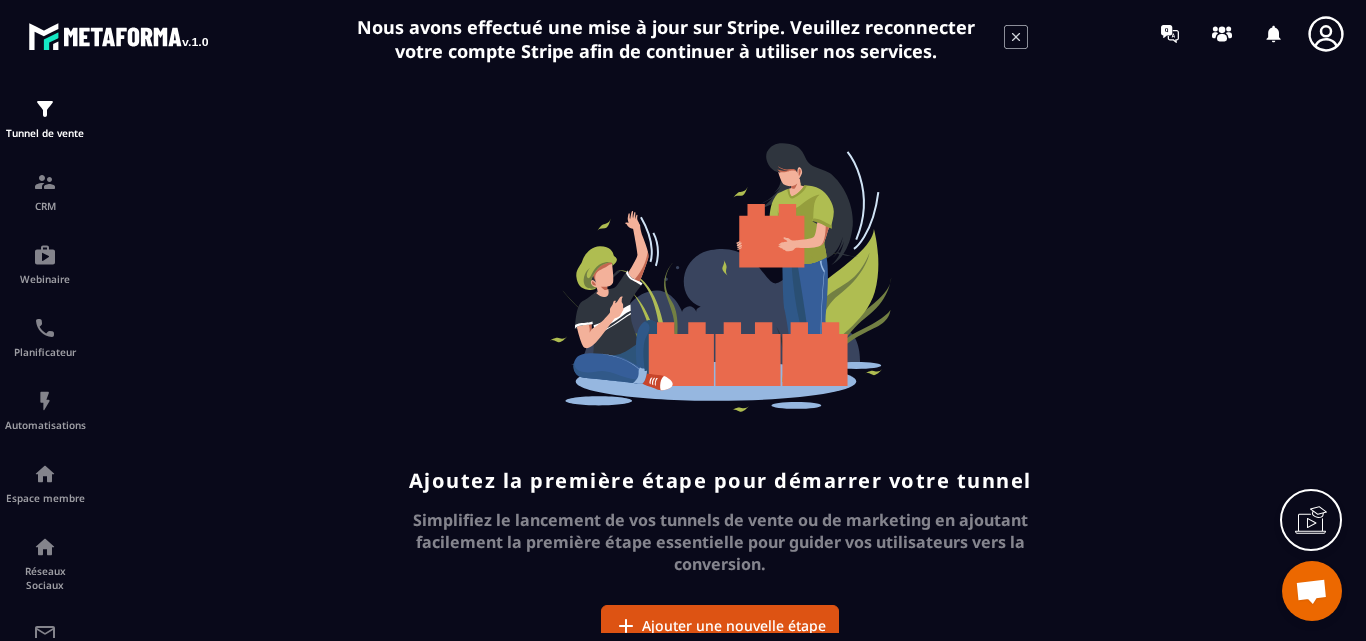 scroll, scrollTop: 0, scrollLeft: 0, axis: both 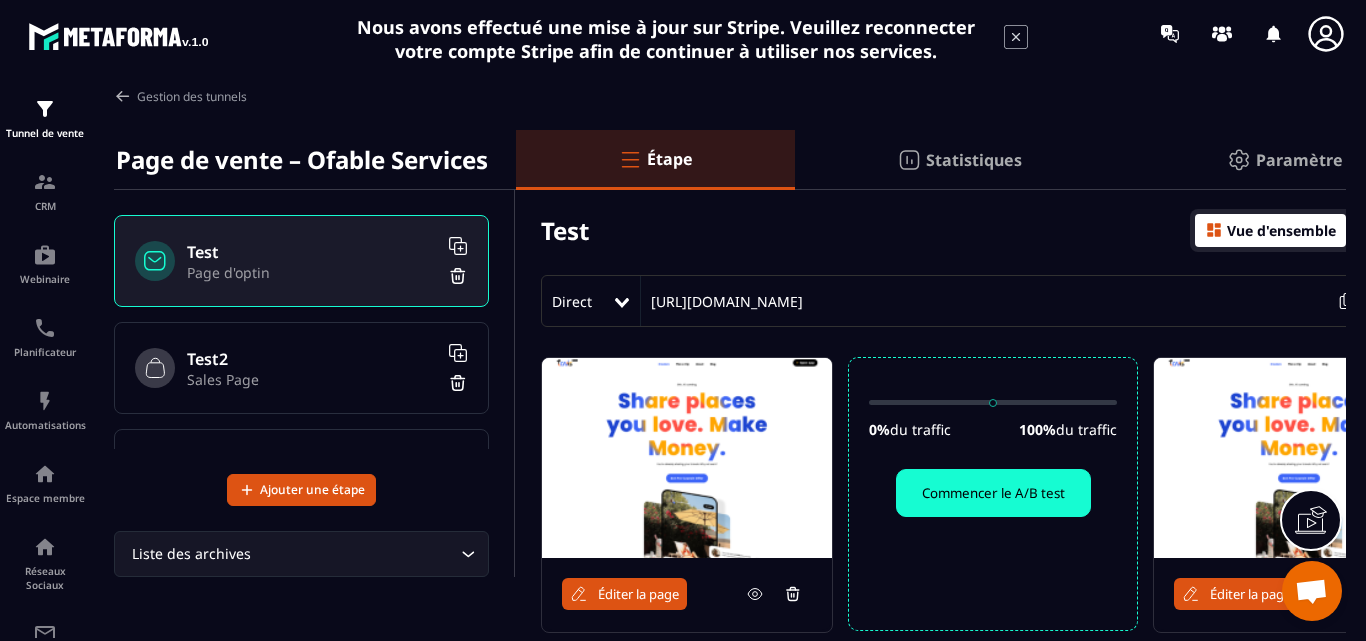 click at bounding box center [1239, 160] 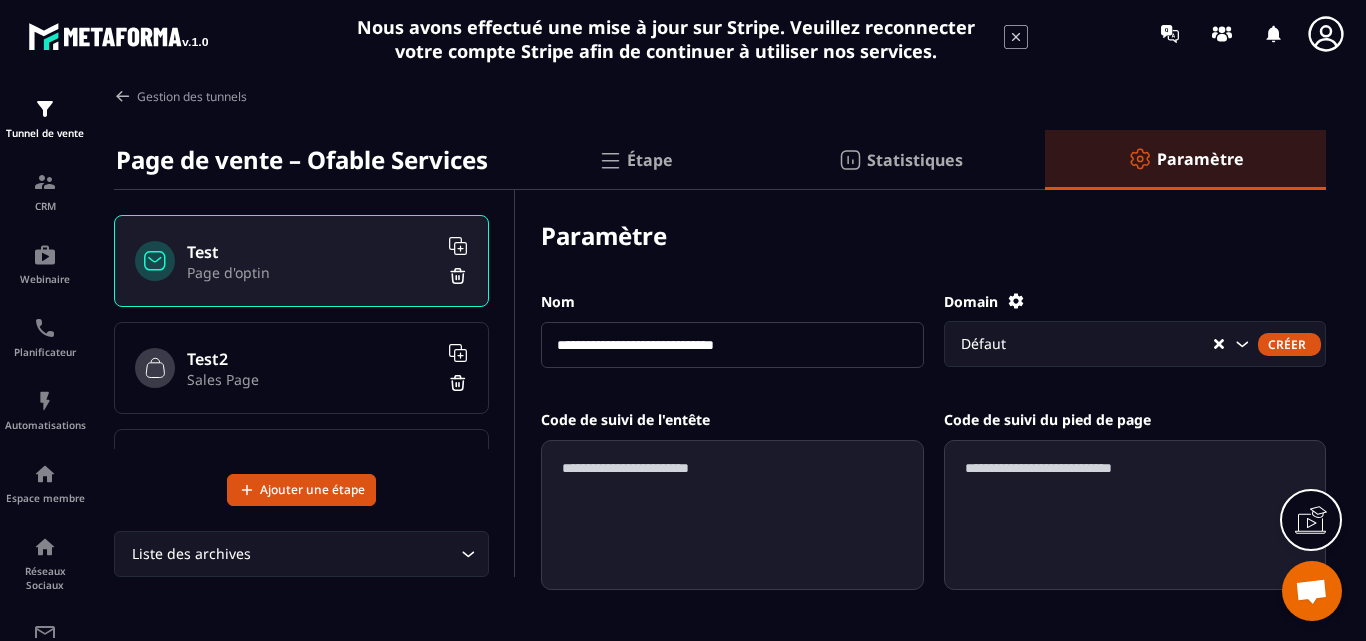 click on "**********" at bounding box center (732, 345) 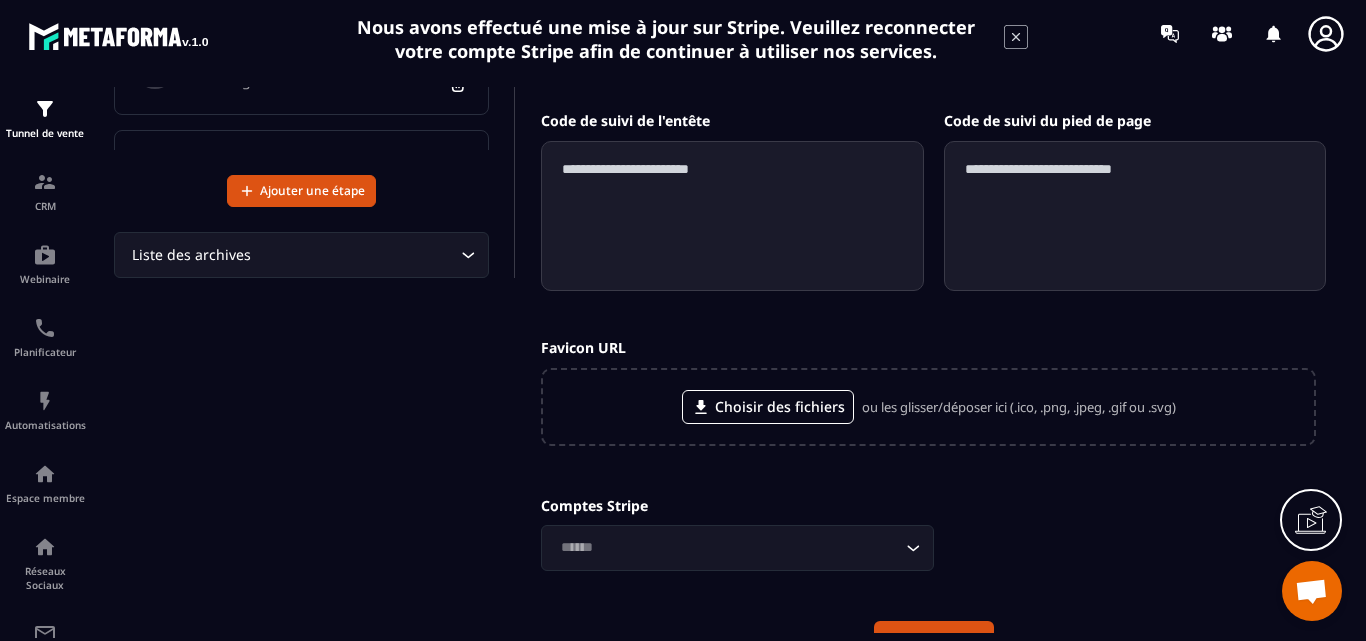 scroll, scrollTop: 413, scrollLeft: 0, axis: vertical 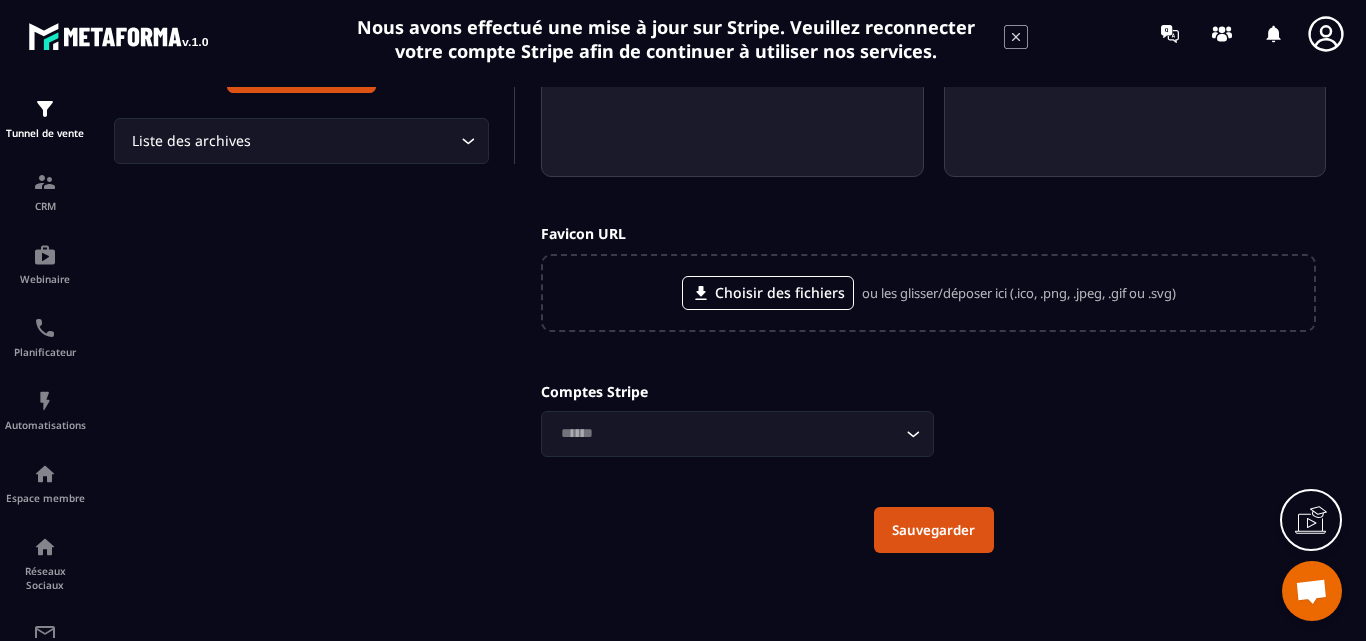 type on "**********" 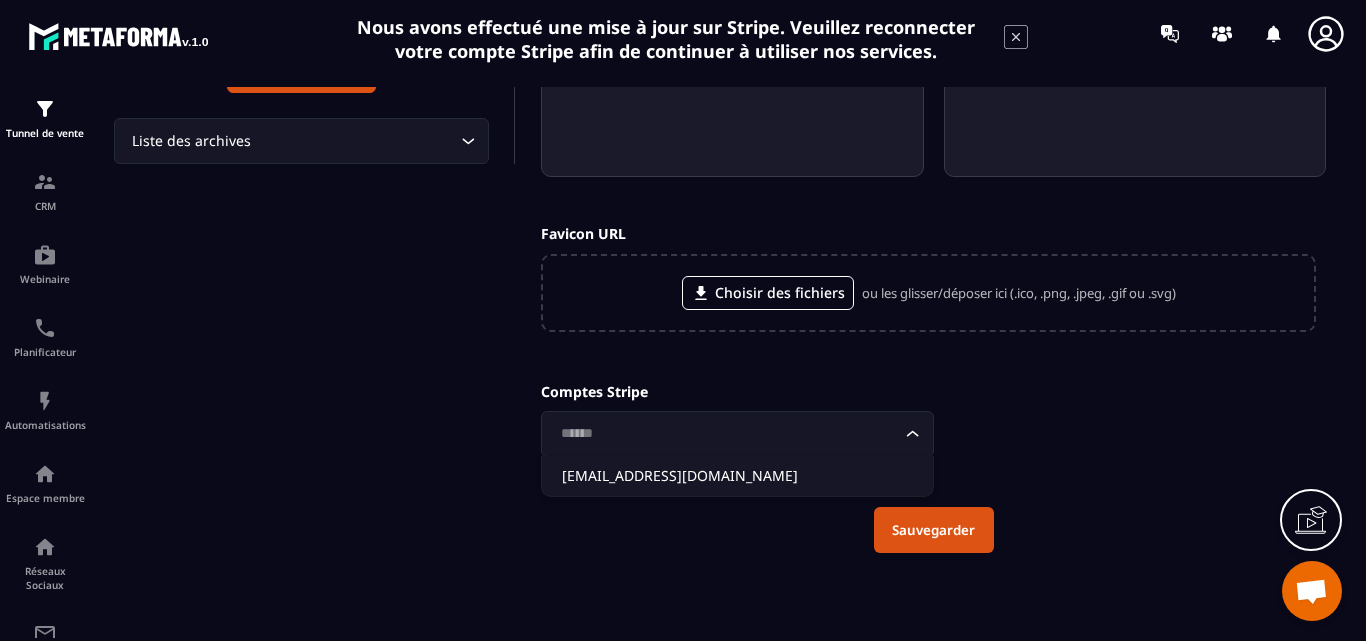 click 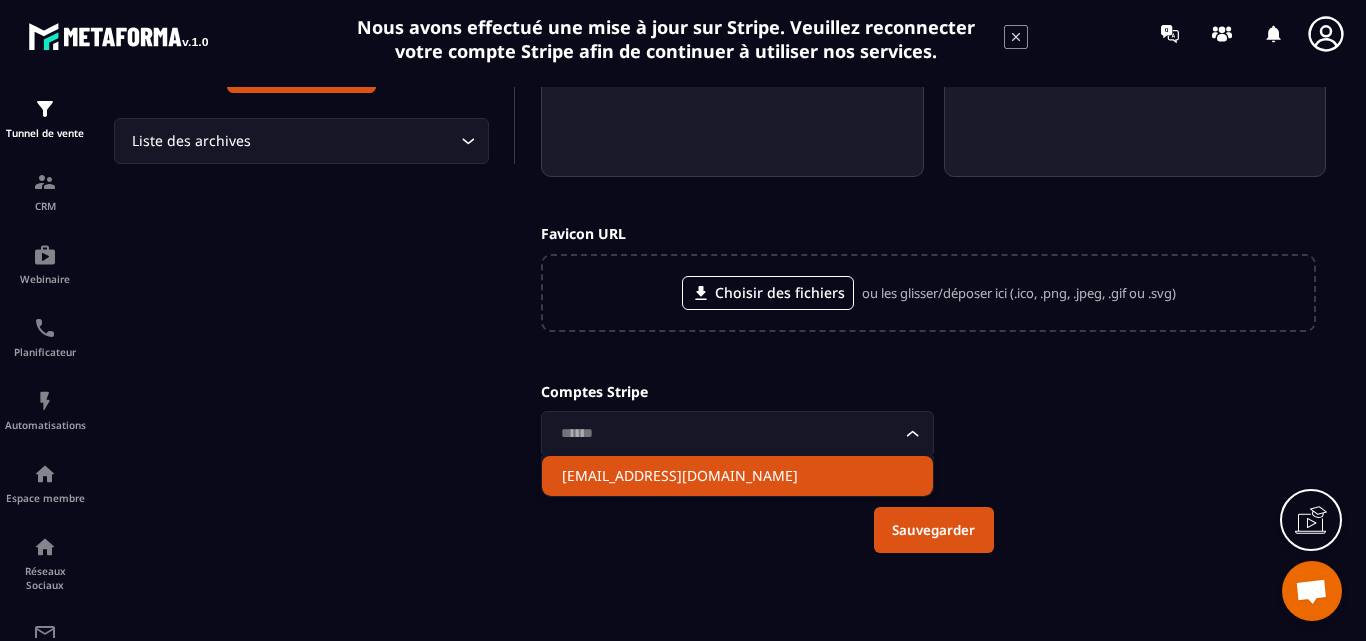 click on "[EMAIL_ADDRESS][DOMAIN_NAME]" 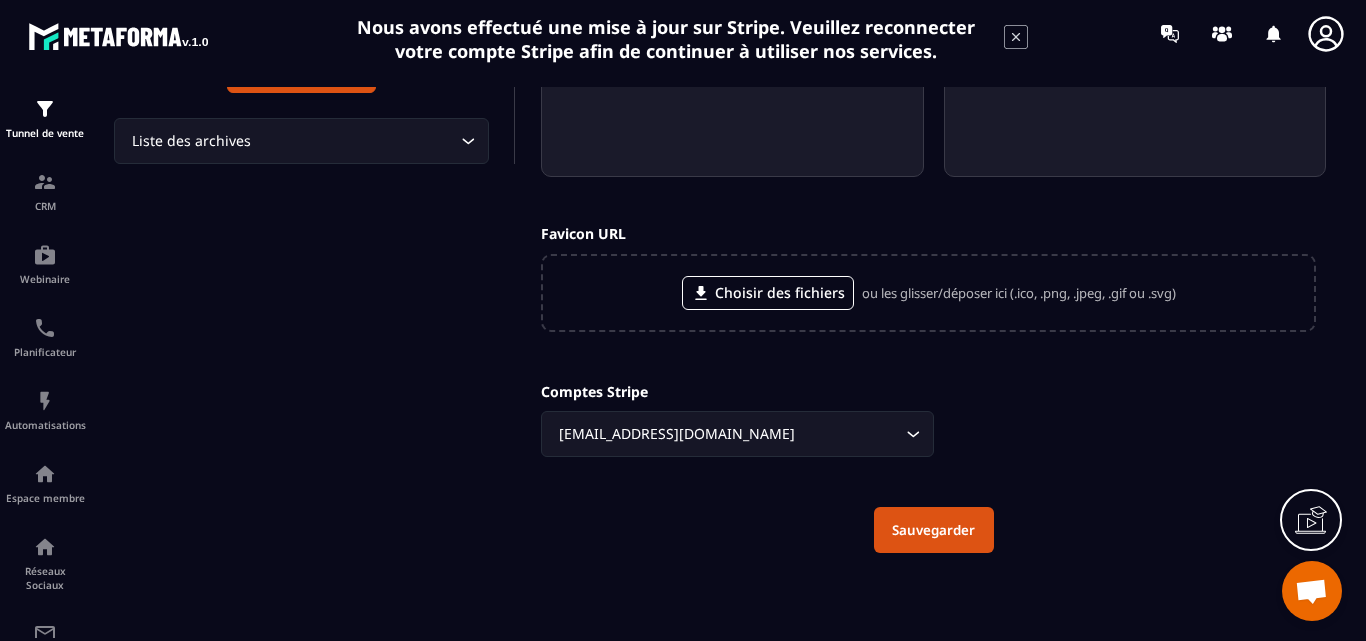 click on "Sauvegarder" at bounding box center [934, 530] 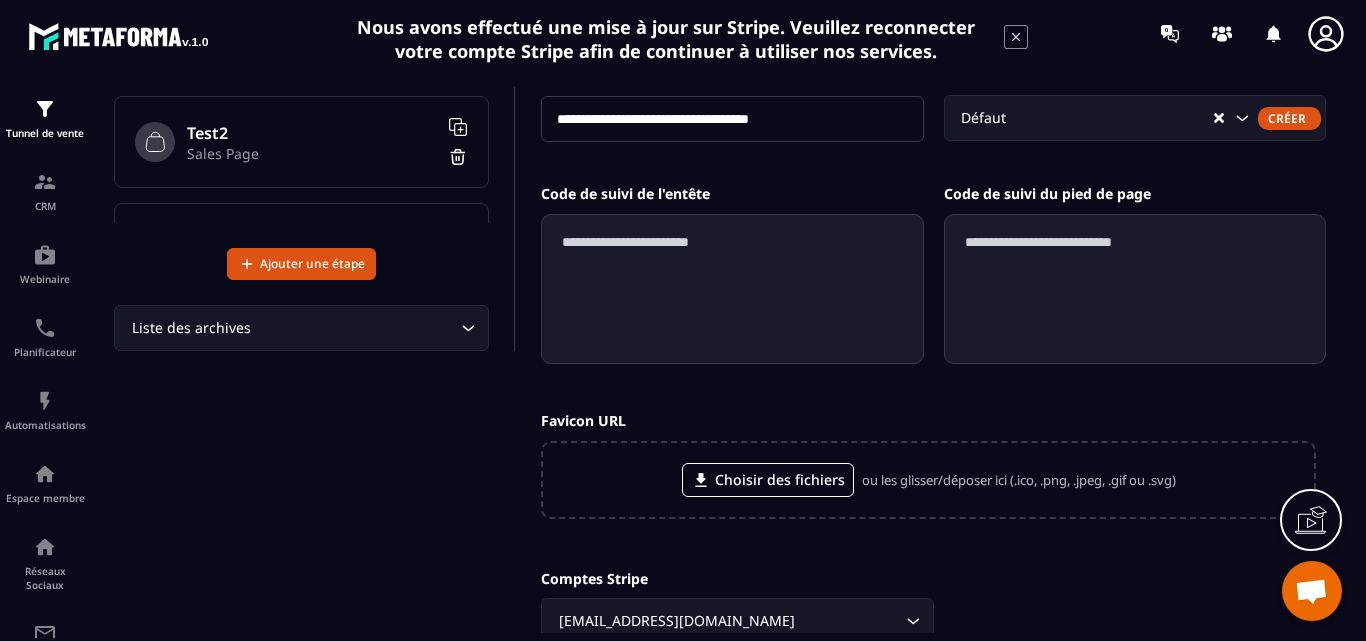 scroll, scrollTop: 0, scrollLeft: 0, axis: both 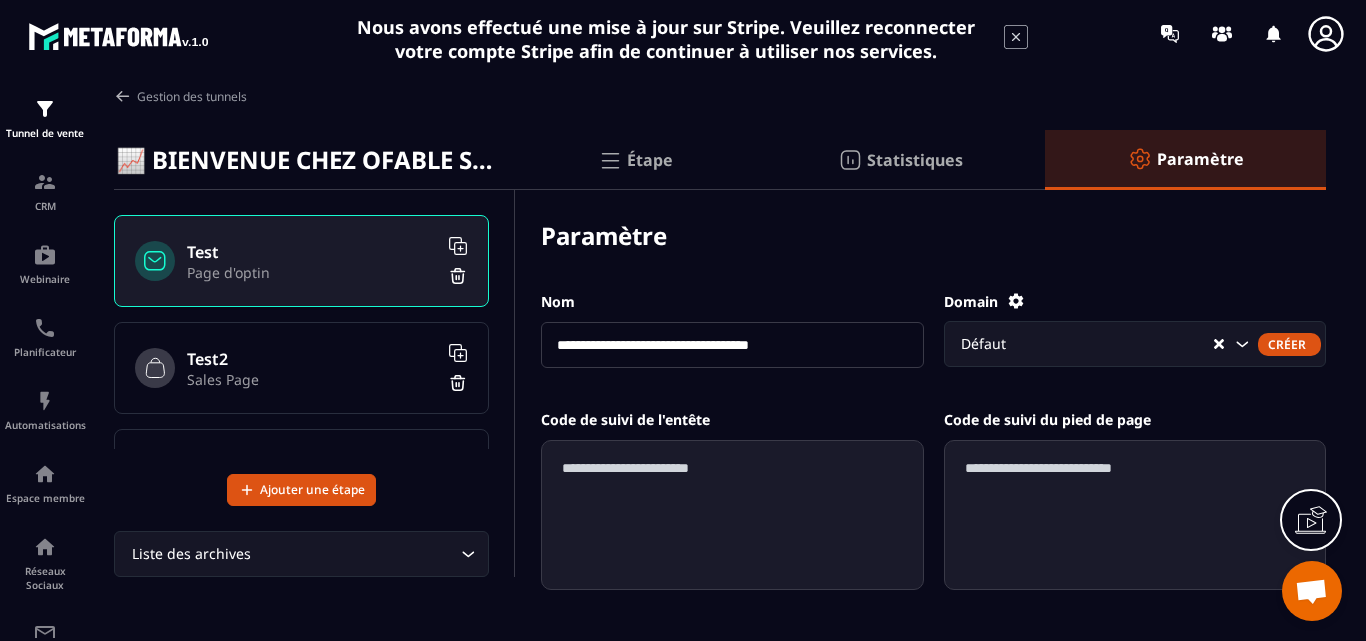 click at bounding box center [610, 160] 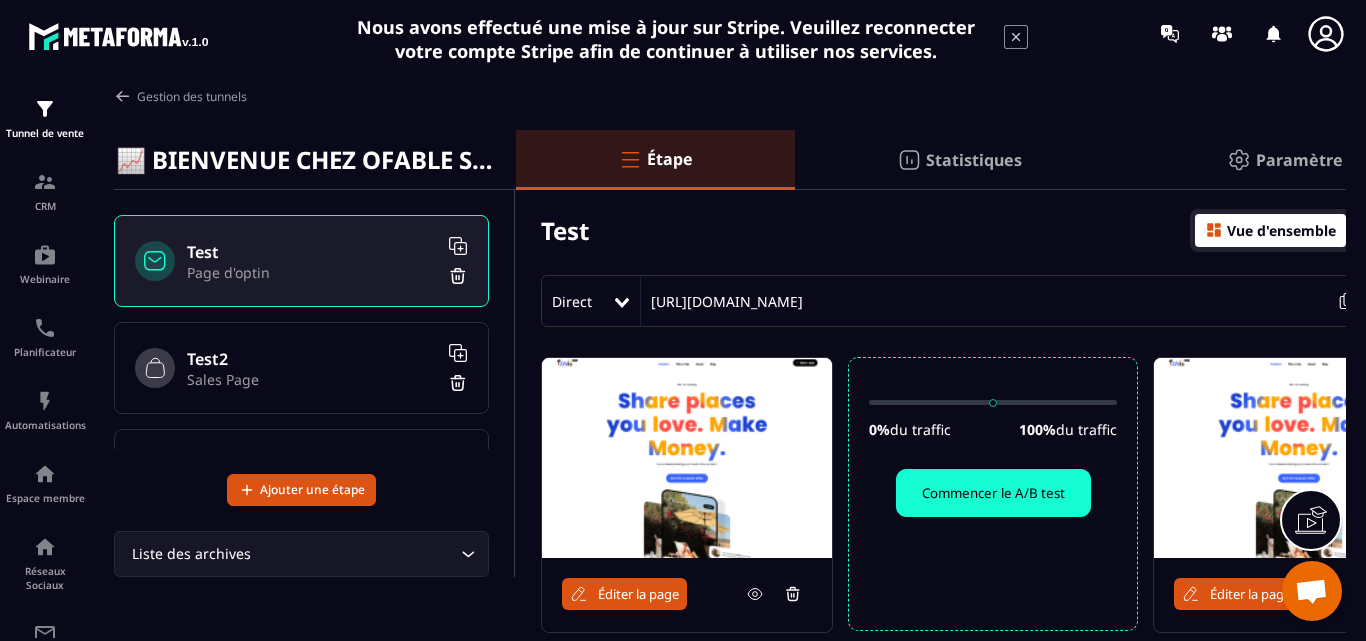 click at bounding box center [687, 458] 